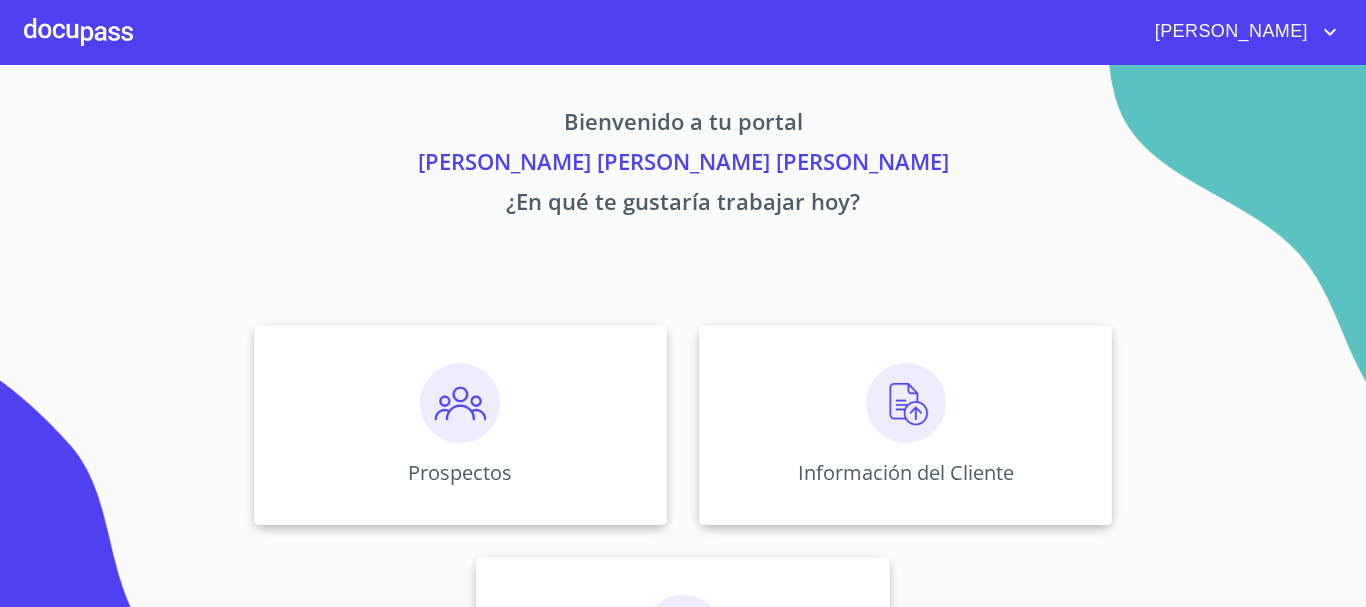 scroll, scrollTop: 0, scrollLeft: 0, axis: both 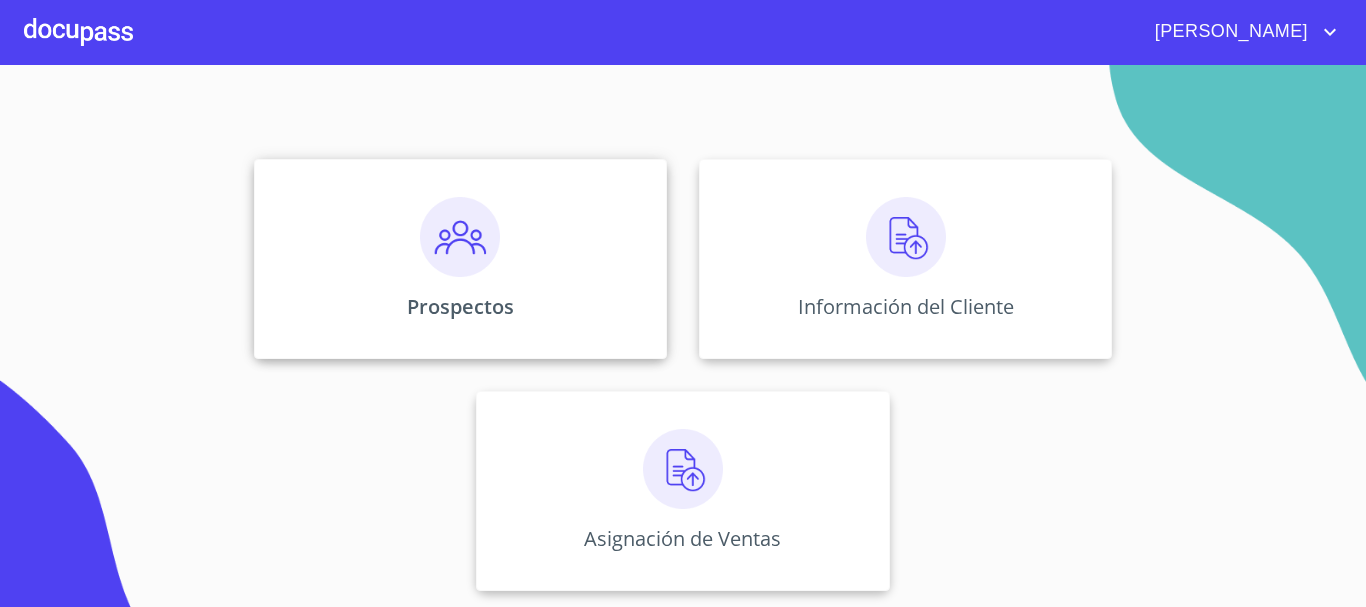 click at bounding box center [460, 237] 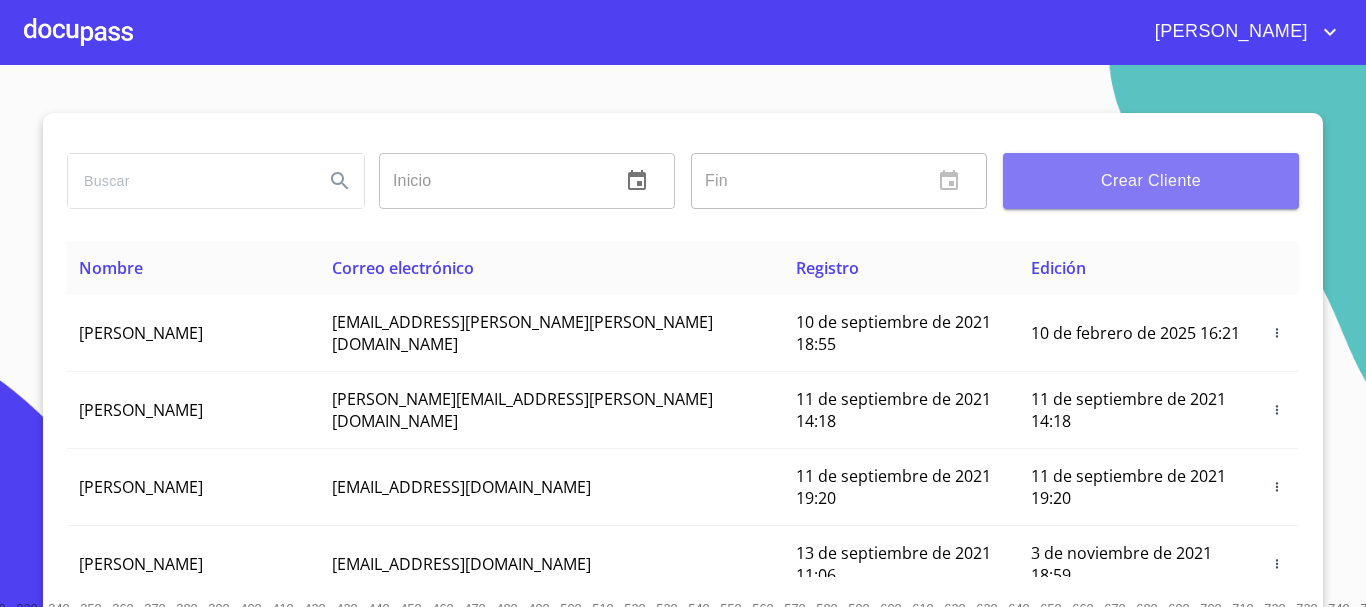 click on "Crear Cliente" at bounding box center (1151, 181) 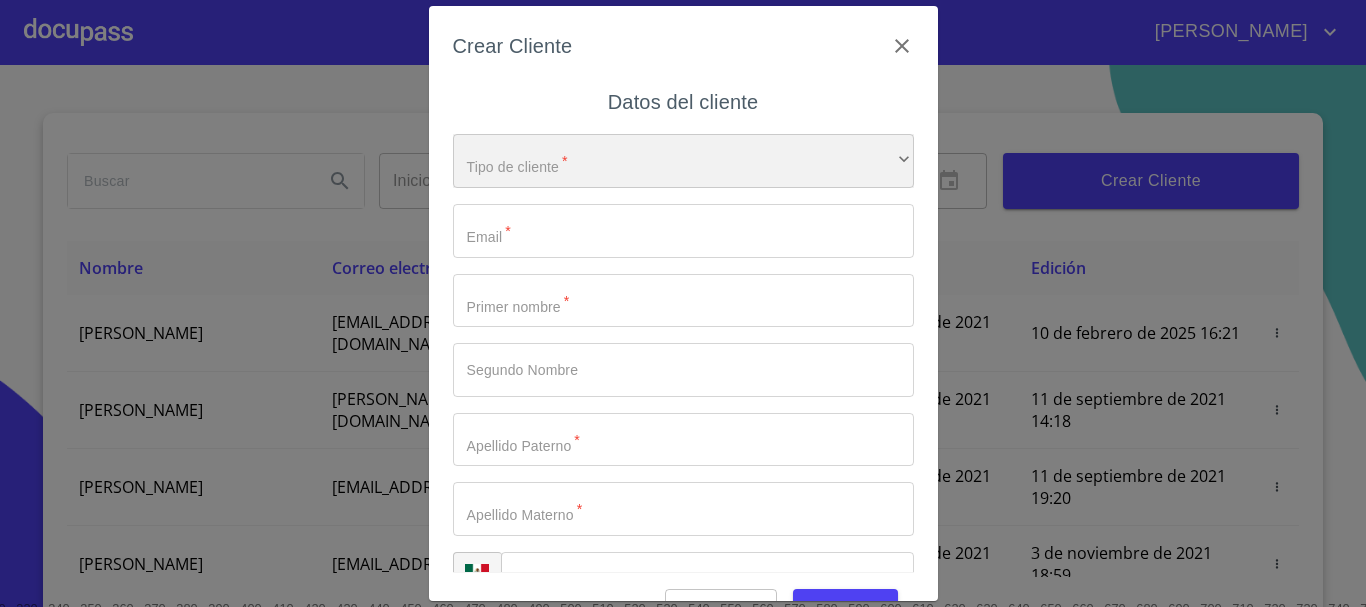 click on "​" at bounding box center (683, 161) 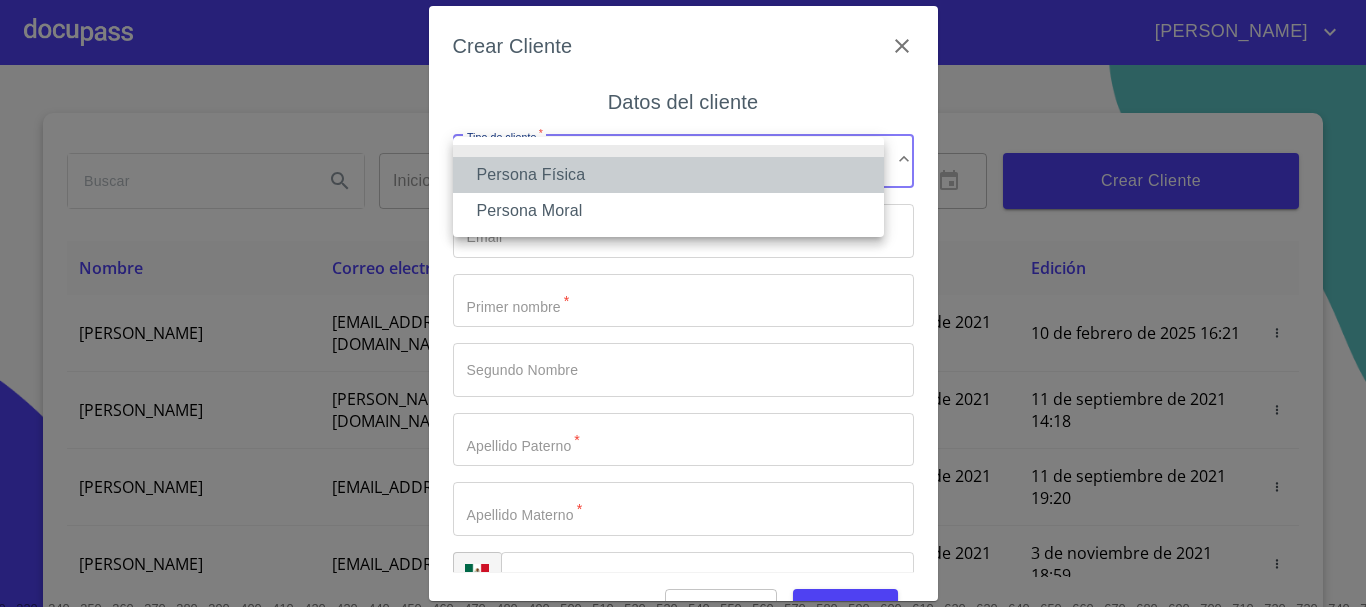 click on "Persona Física" at bounding box center (668, 175) 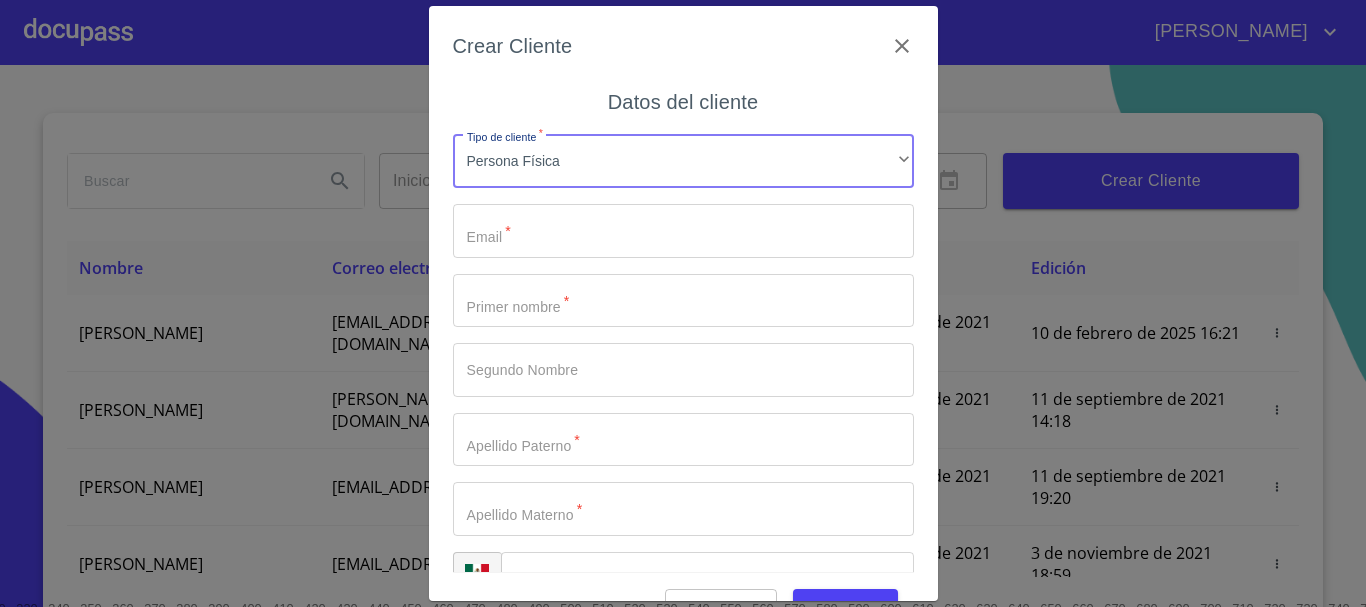 click on "Tipo de cliente   *" at bounding box center (683, 231) 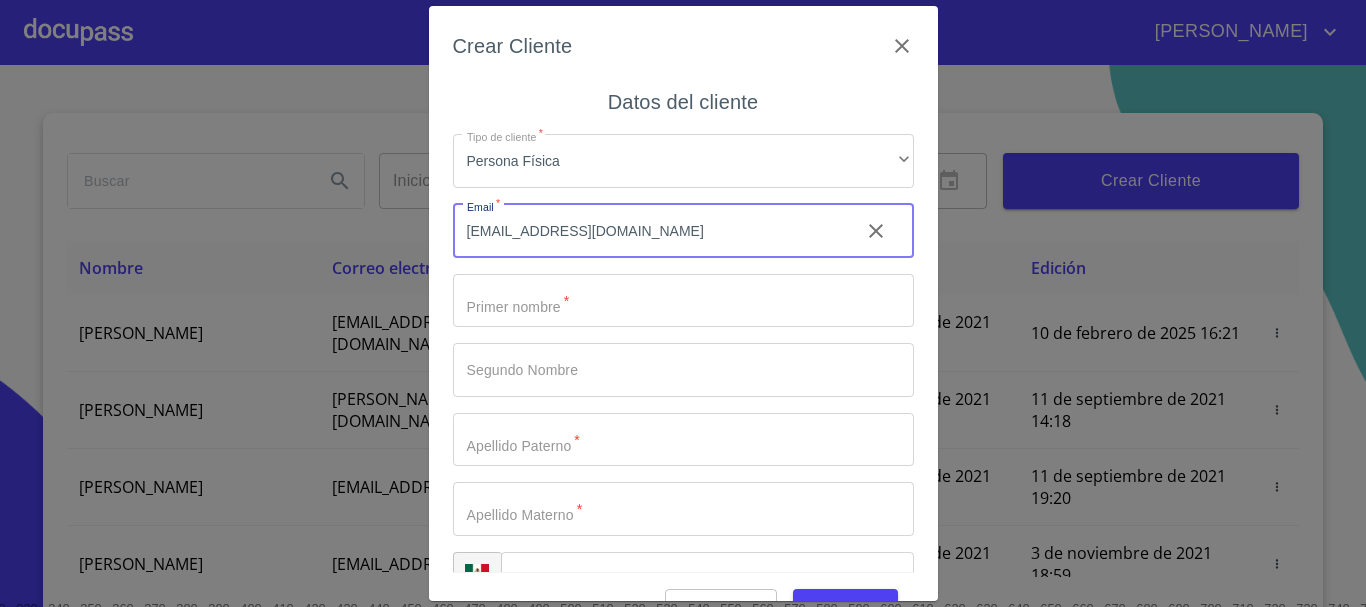 type on "[EMAIL_ADDRESS][DOMAIN_NAME]" 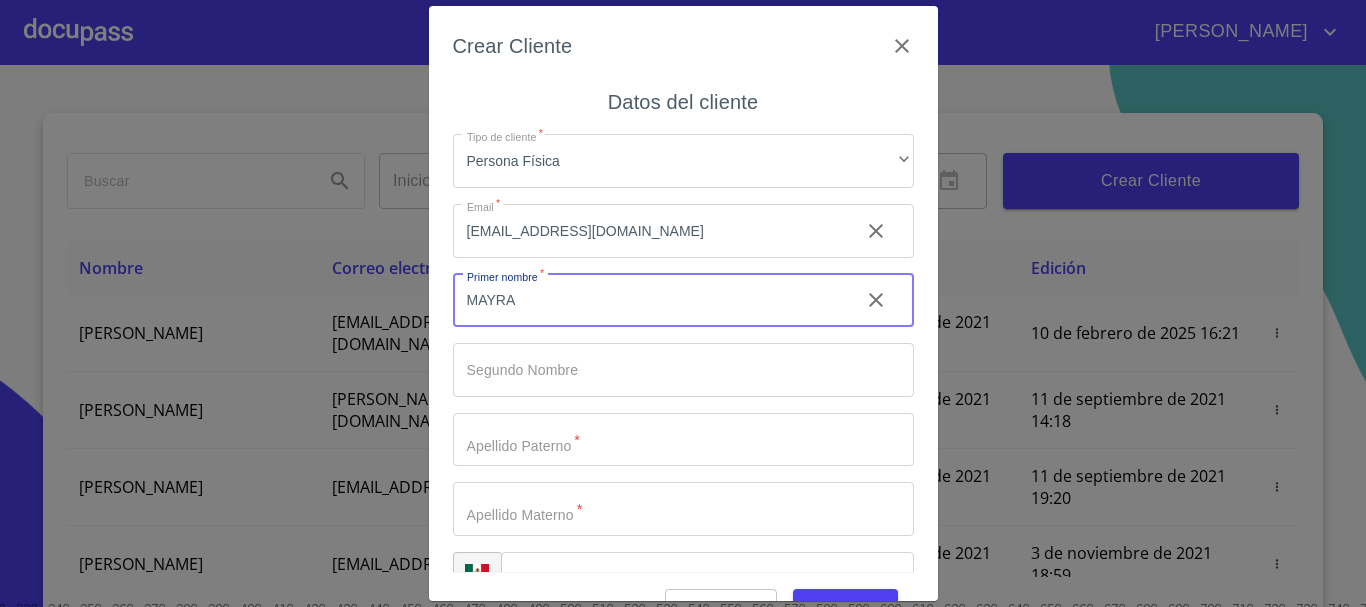 type on "MAYRA" 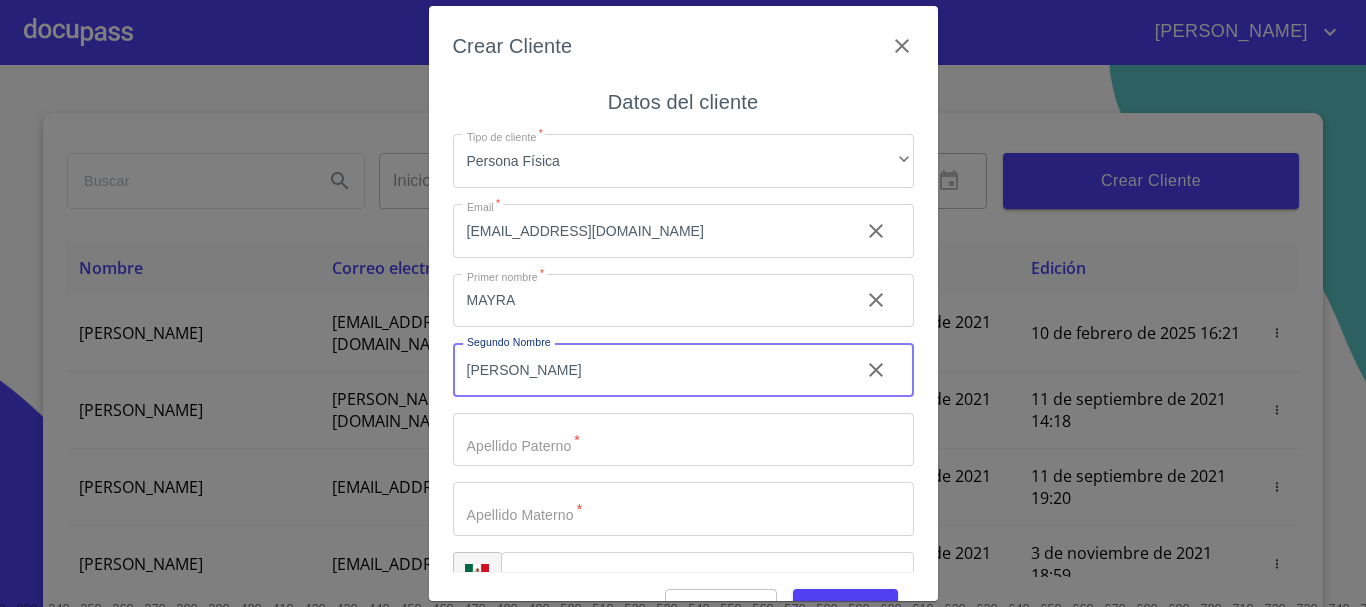 type on "[PERSON_NAME]" 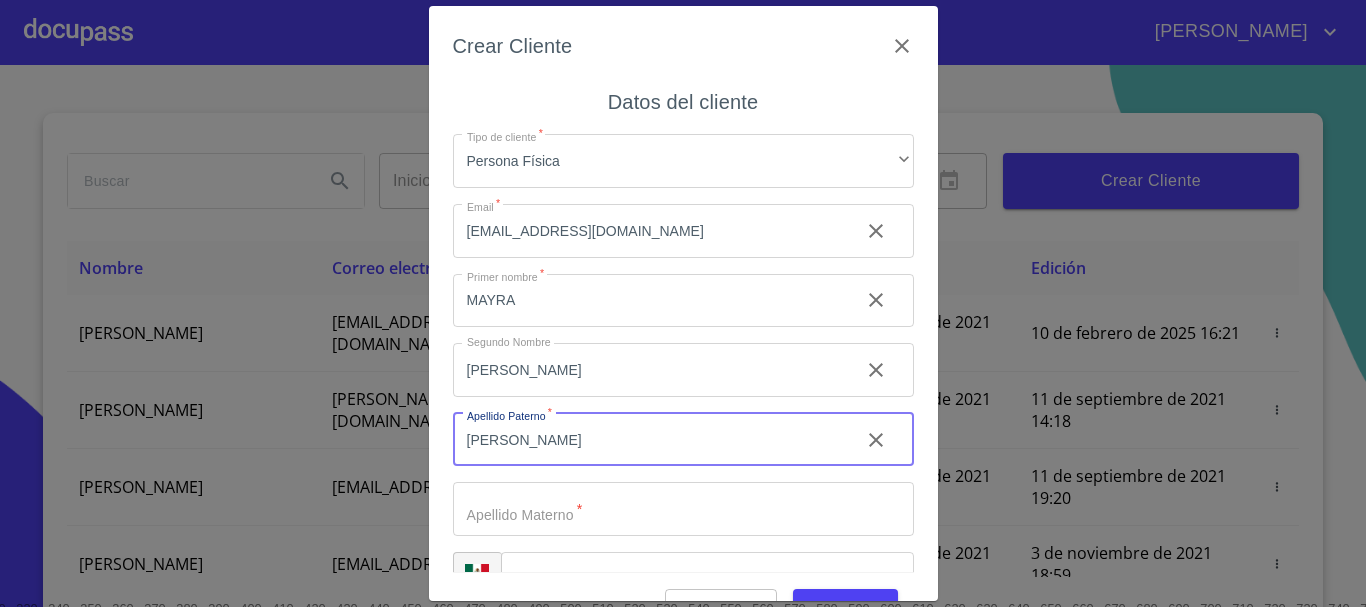 type on "[PERSON_NAME]" 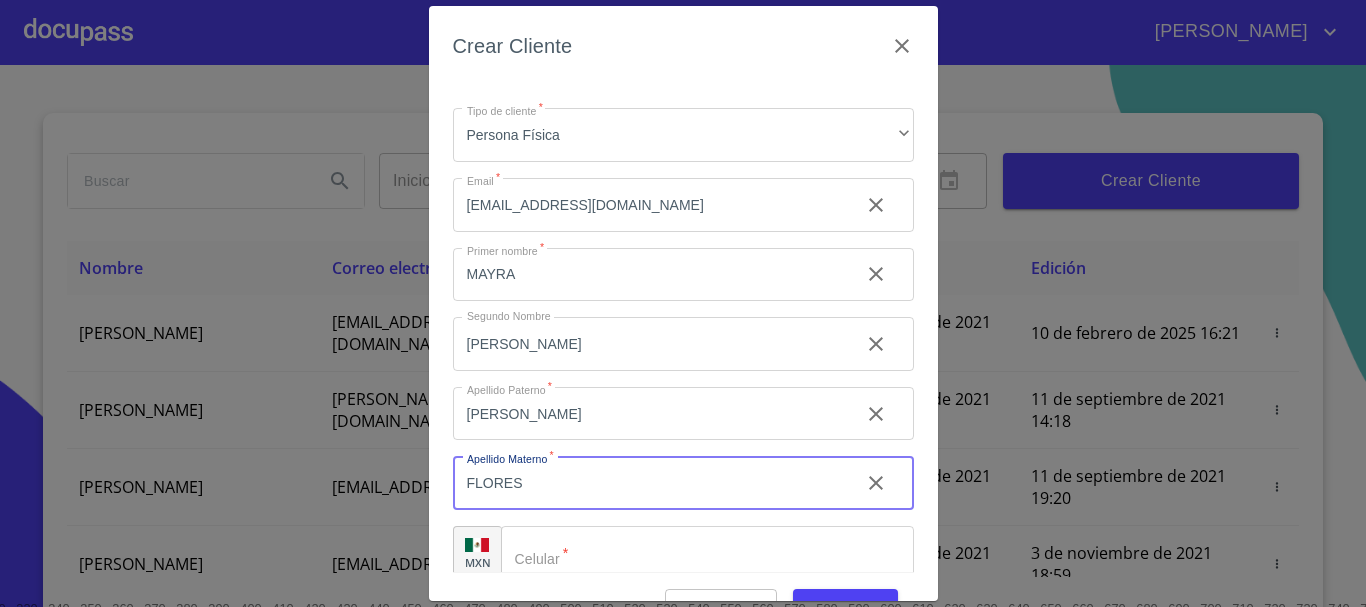 scroll, scrollTop: 50, scrollLeft: 0, axis: vertical 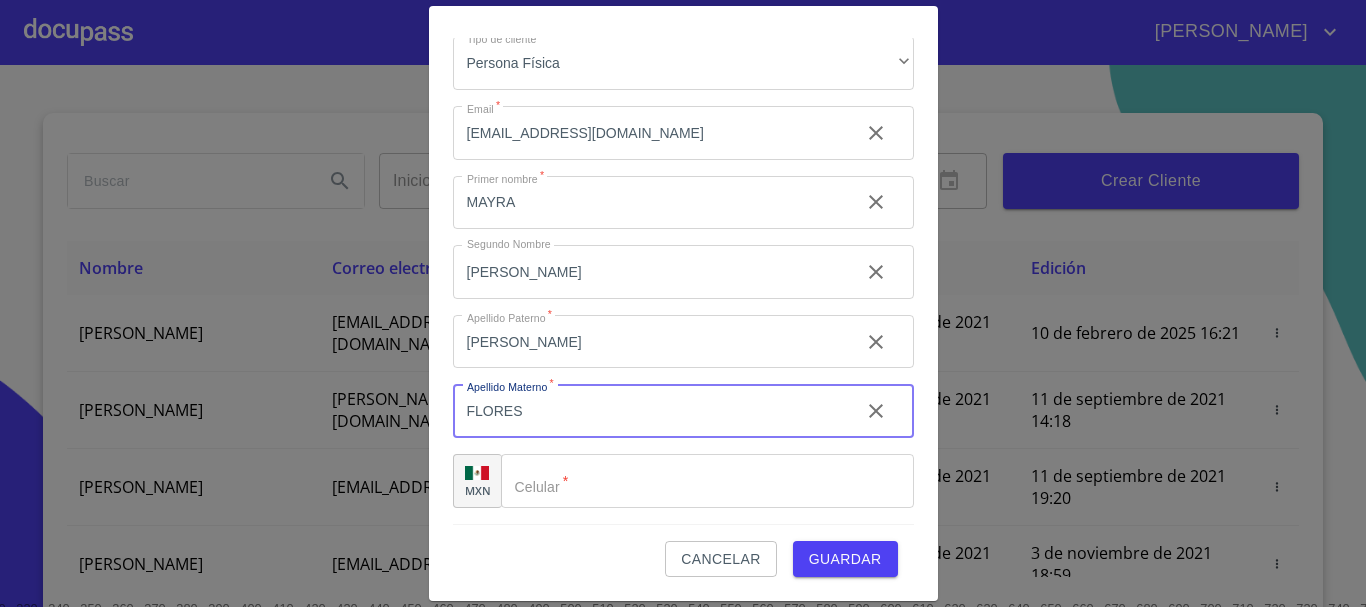 type on "FLORES" 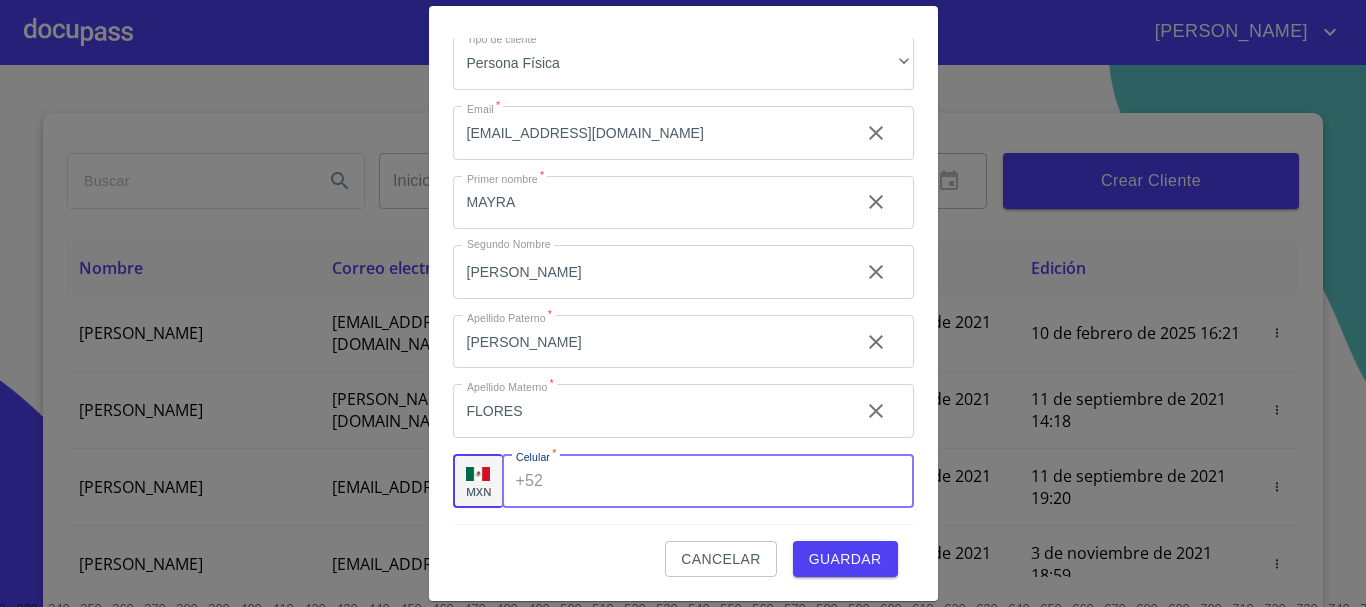 click on "Tipo de cliente   *" at bounding box center [732, 481] 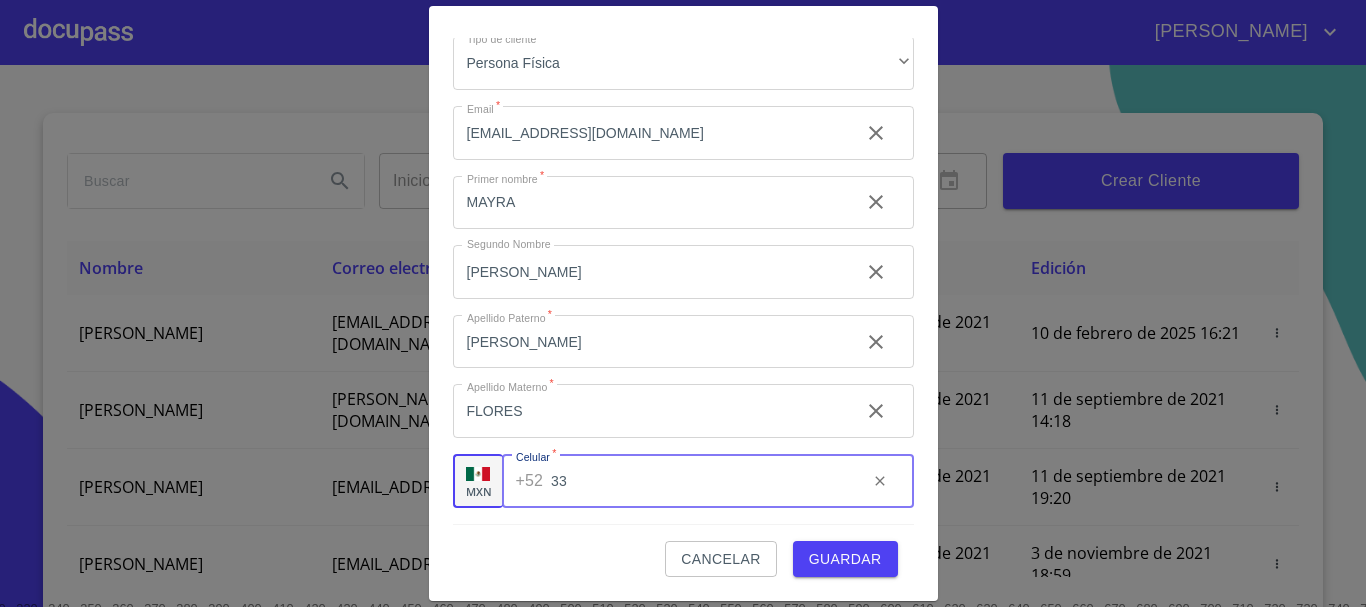 type on "3" 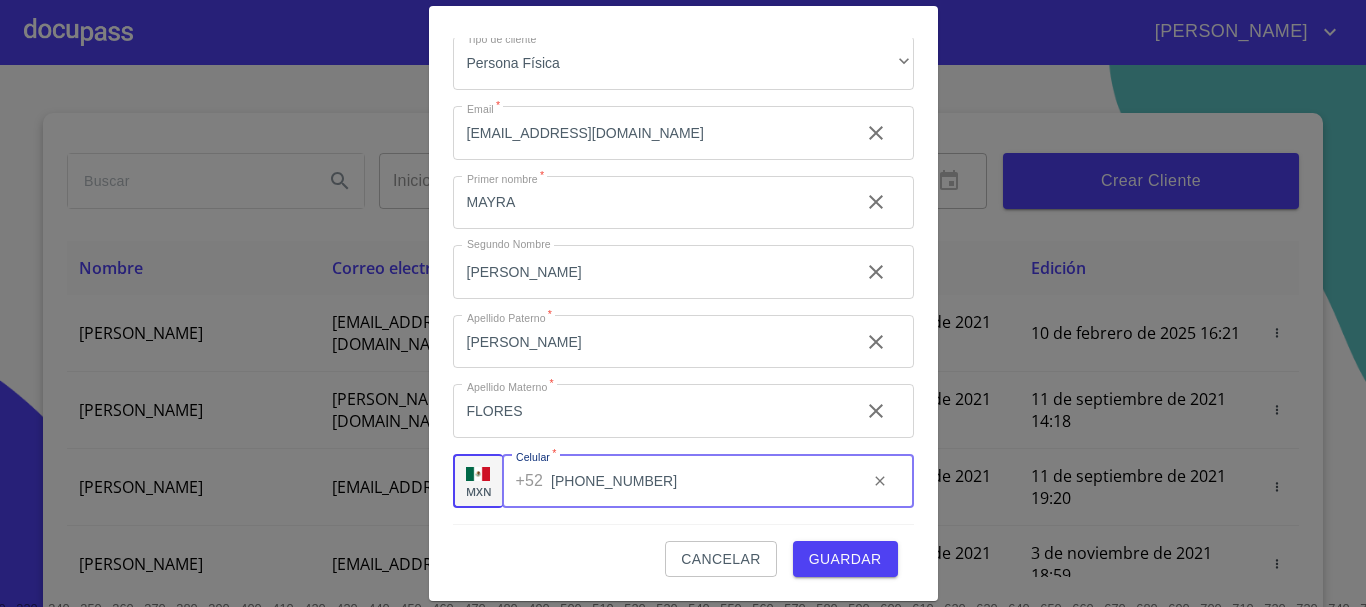 type on "[PHONE_NUMBER]" 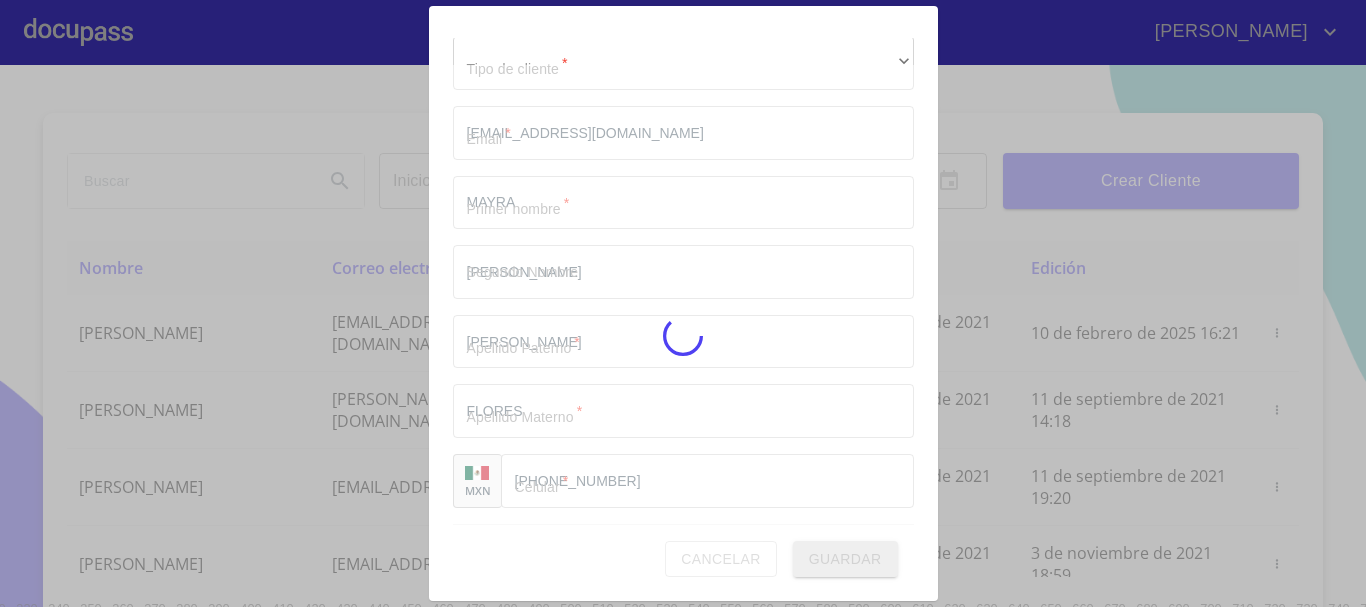 type 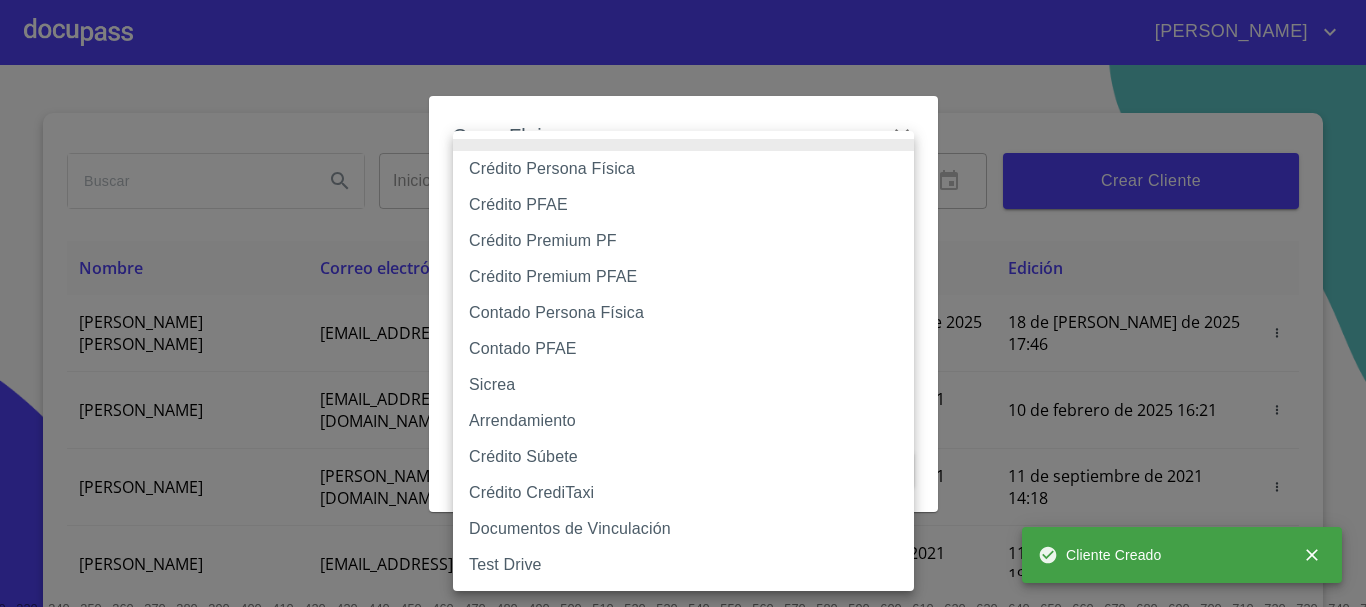click on "[PERSON_NAME] ​ Fin ​ Crear Cliente Nombre   Correo electrónico   Registro   Edición     [PERSON_NAME] [PERSON_NAME] [EMAIL_ADDRESS][DOMAIN_NAME] 18 de [PERSON_NAME] de 2025 17:46 18 de [PERSON_NAME] de 2025 17:46 [PERSON_NAME] GROVER [EMAIL_ADDRESS][PERSON_NAME][PERSON_NAME][DOMAIN_NAME] 10 de septiembre de 2021 18:55 10 de febrero de 2025 16:21 [PERSON_NAME] CELIS  [EMAIL_ADDRESS][PERSON_NAME][DOMAIN_NAME] 11 de septiembre de 2021 14:18 11 de septiembre de 2021 14:18 [PERSON_NAME] [PERSON_NAME][EMAIL_ADDRESS][DOMAIN_NAME] 11 de septiembre de 2021 19:20 11 de septiembre de 2021 19:20 [PERSON_NAME] [EMAIL_ADDRESS][DOMAIN_NAME] 13 de septiembre de 2021 11:06 3 de noviembre de 2021 18:59 [PERSON_NAME] [EMAIL_ADDRESS][DOMAIN_NAME] 14 de septiembre de 2021 12:26 14 de septiembre de 2021 12:26 [PERSON_NAME] [EMAIL_ADDRESS][DOMAIN_NAME] 14 de septiembre de 2021 16:35 14 de septiembre de 2021 16:35 [PERSON_NAME] [EMAIL_ADDRESS][DOMAIN_NAME] 14 de septiembre de 2021 18:24 14 de septiembre de 2021 18:24 [PERSON_NAME]  [EMAIL_ADDRESS][DOMAIN_NAME] 15 de septiembre de 2021 13:18 1 2 3 4 5 6 7 8" at bounding box center (683, 303) 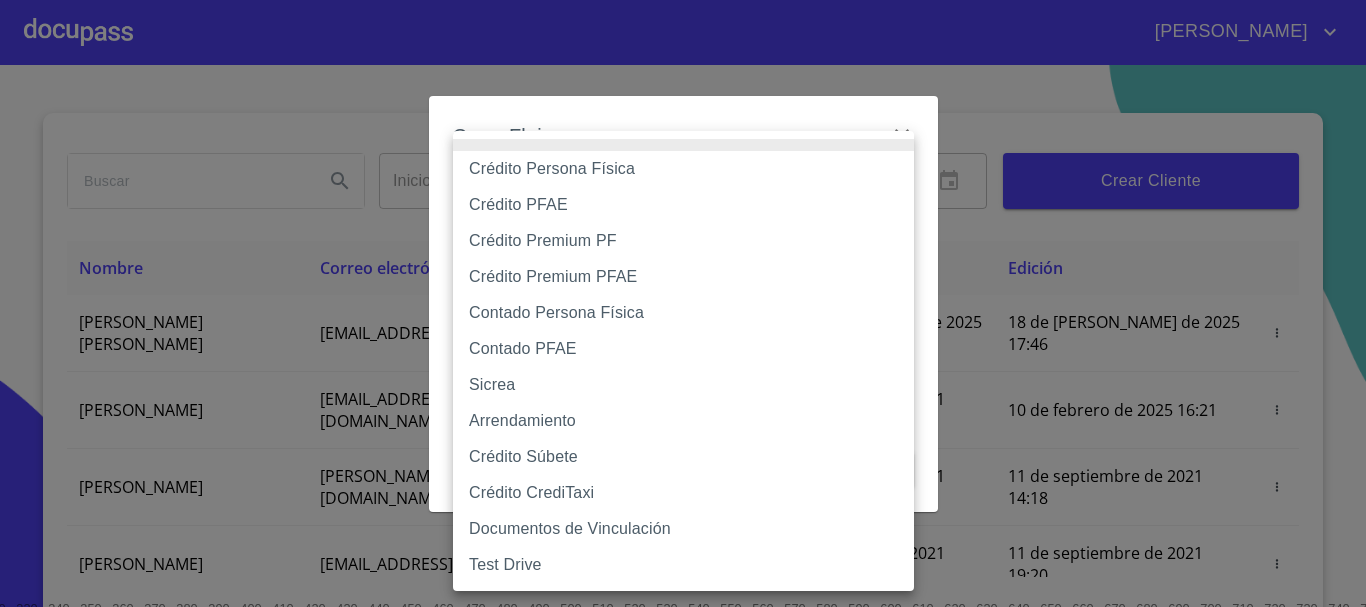 click on "Crédito Persona Física" at bounding box center (683, 169) 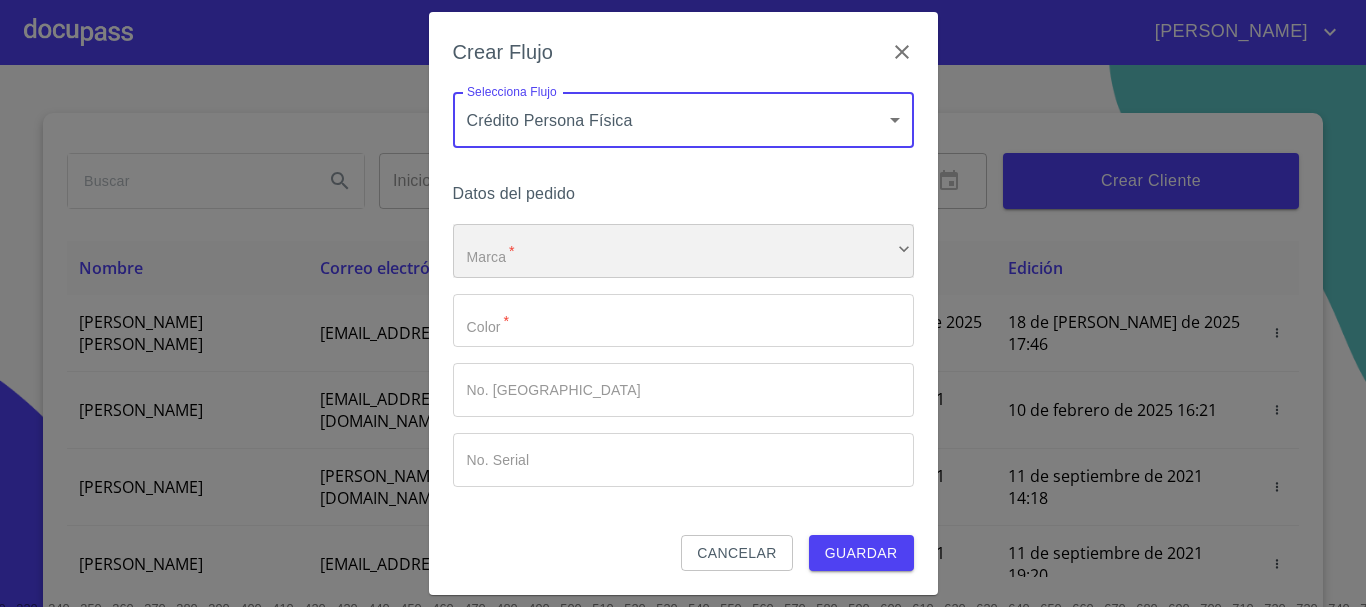 click on "​" at bounding box center (683, 251) 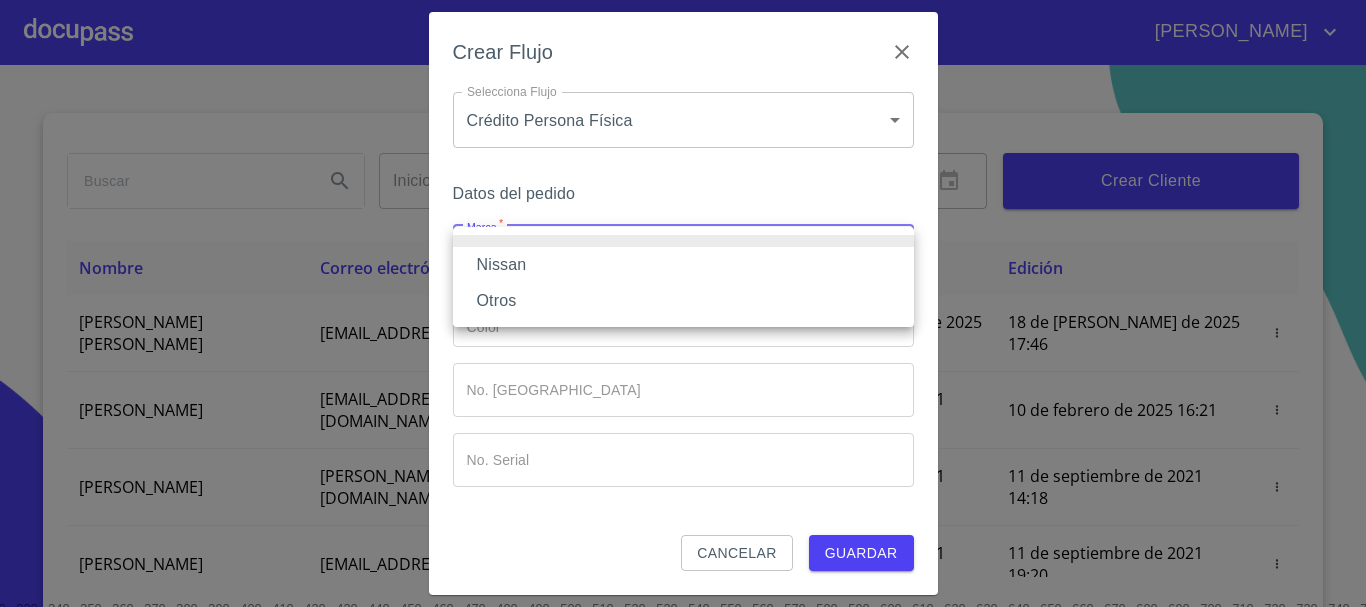 click on "Nissan" at bounding box center [683, 265] 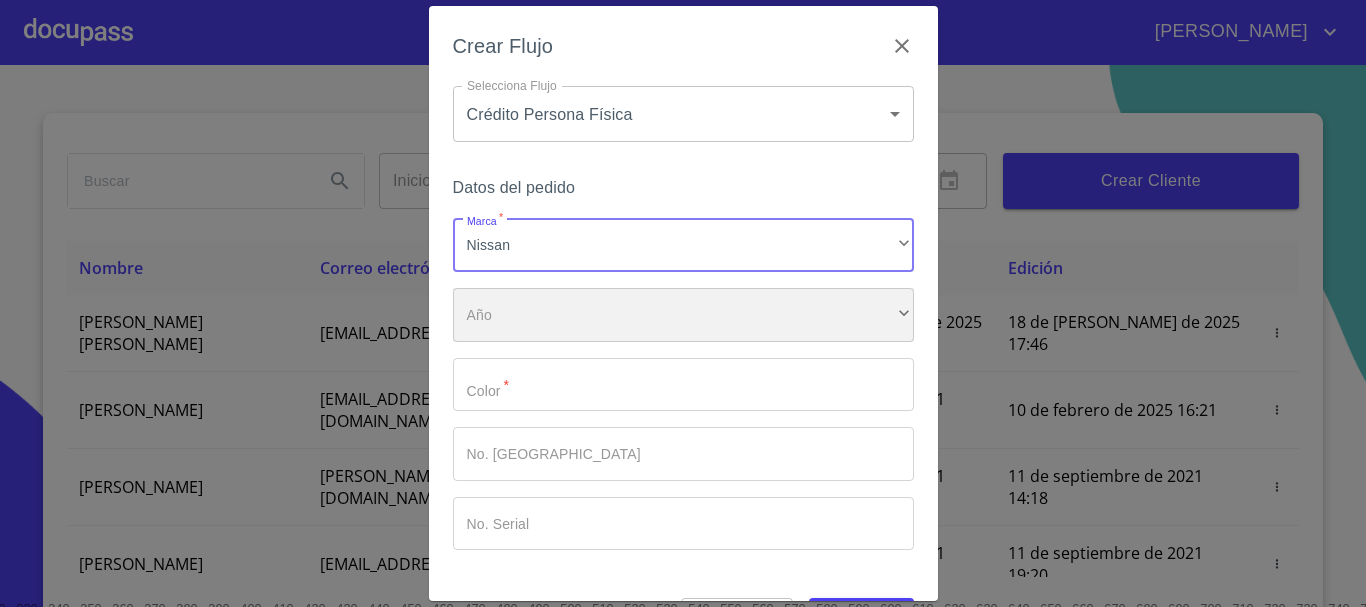 click on "​" at bounding box center [683, 315] 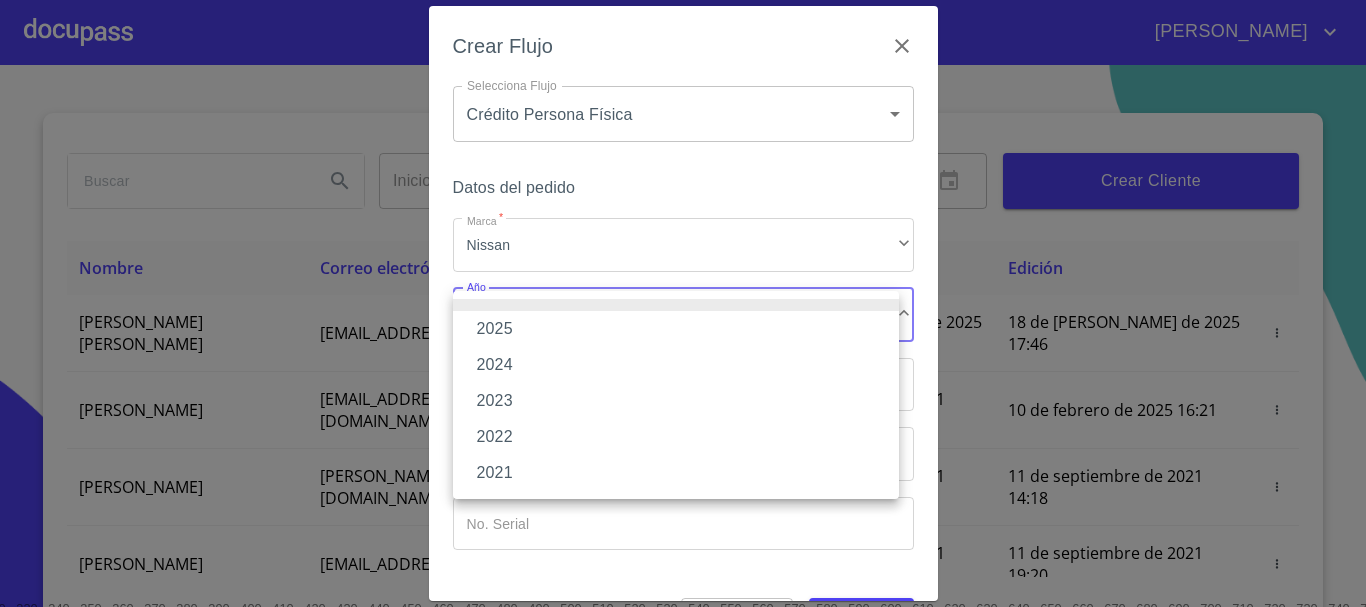 click on "2025" at bounding box center (676, 329) 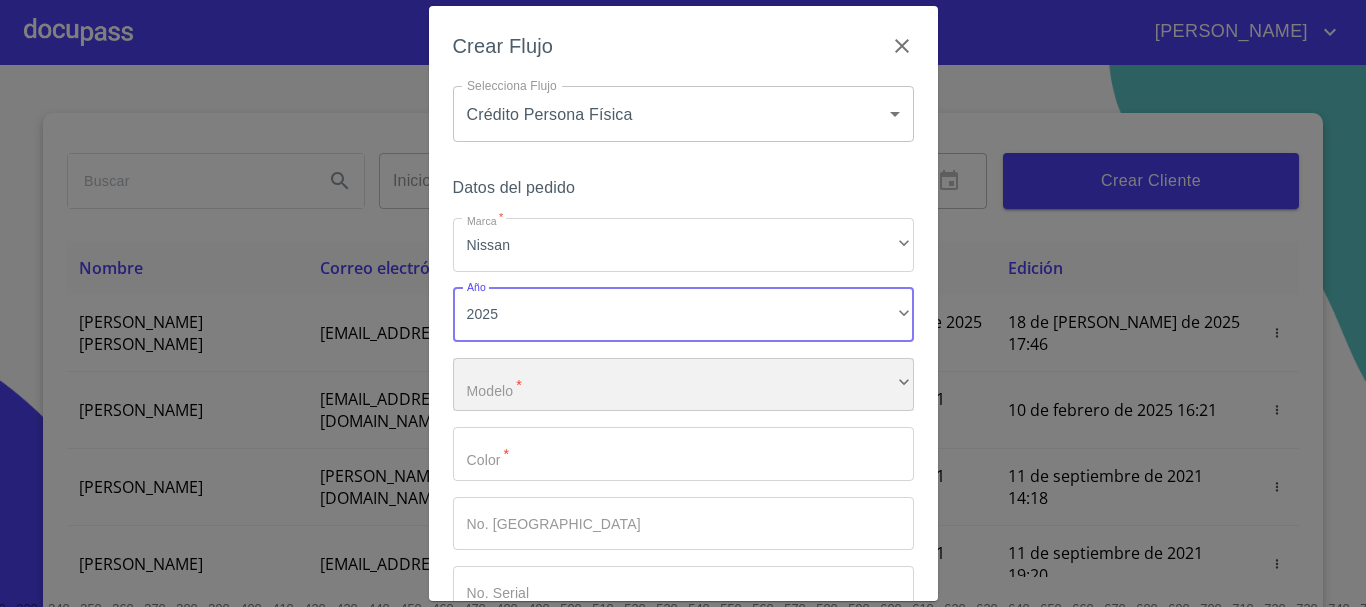 click on "​" at bounding box center [683, 385] 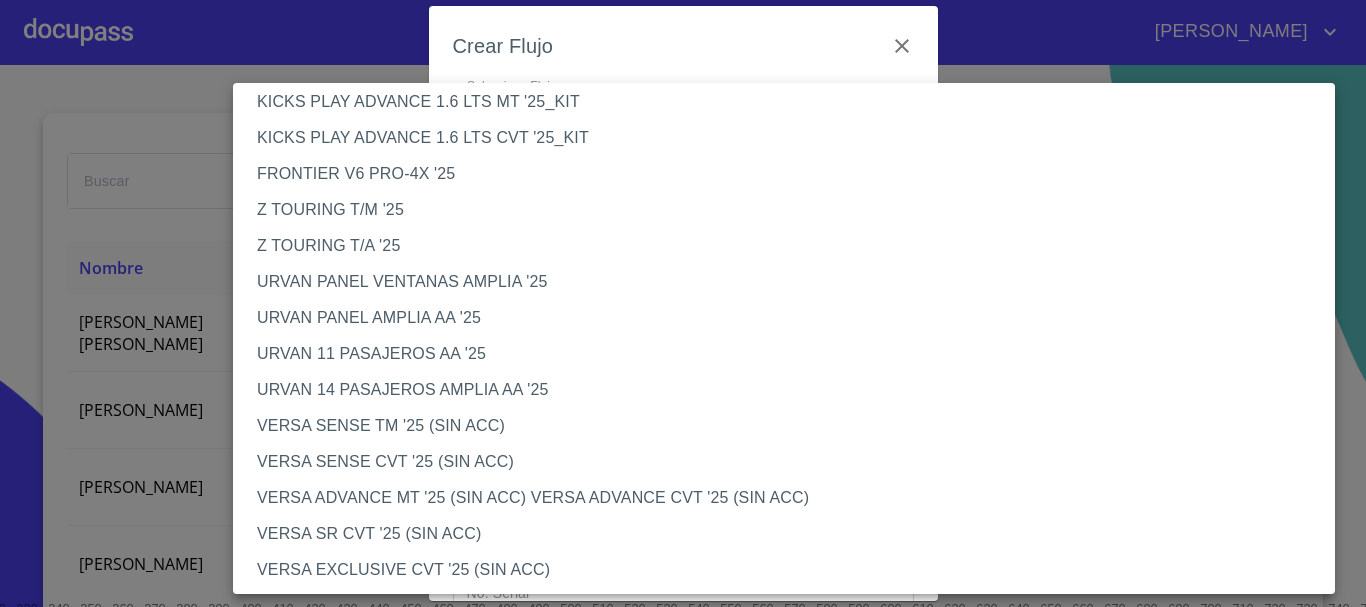 scroll, scrollTop: 600, scrollLeft: 0, axis: vertical 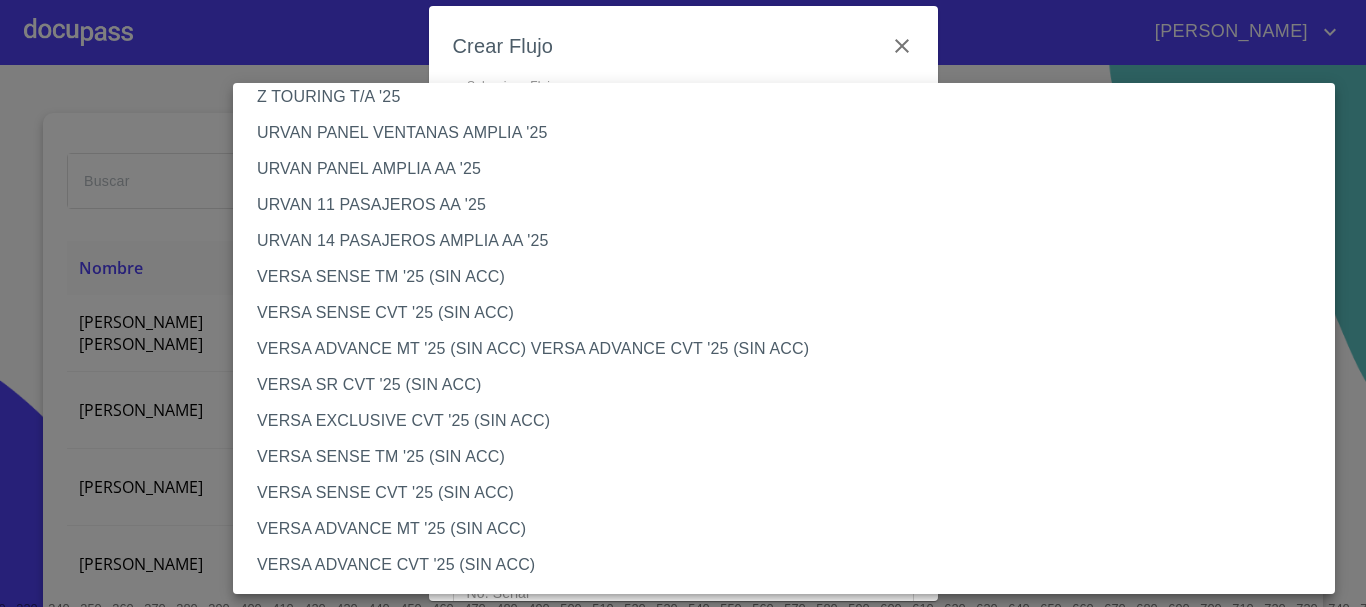 click on "VERSA SENSE TM '25 (SIN ACC)" at bounding box center (791, 277) 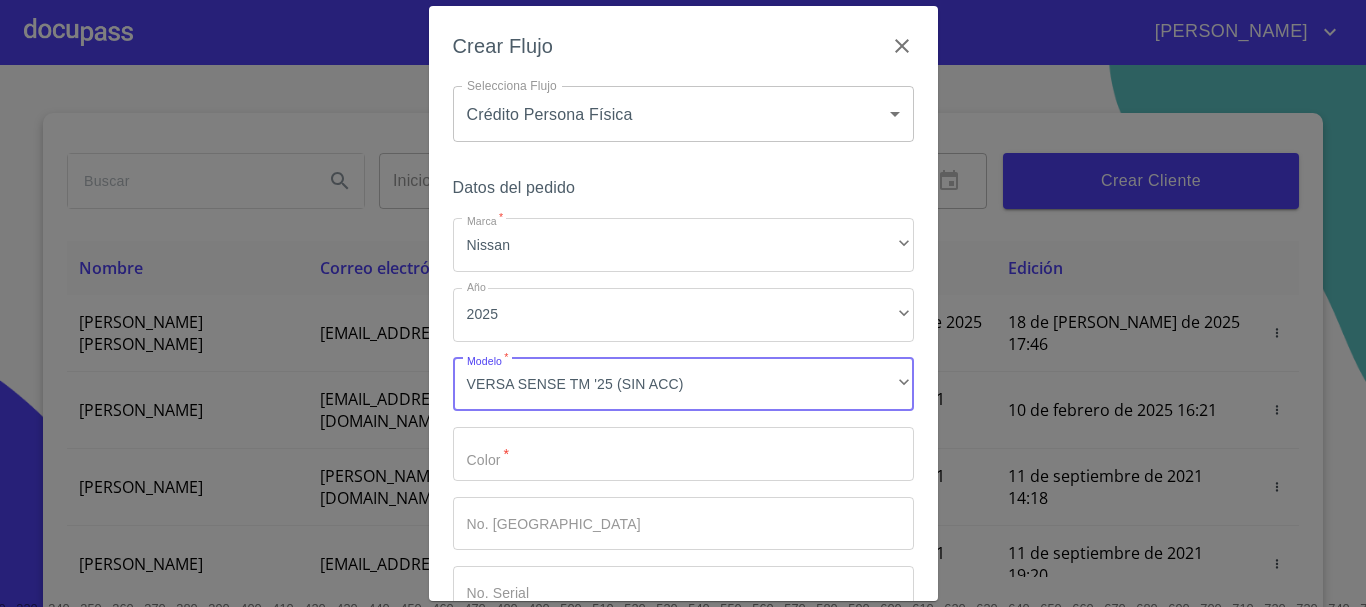 click on "Marca   *" at bounding box center [683, 454] 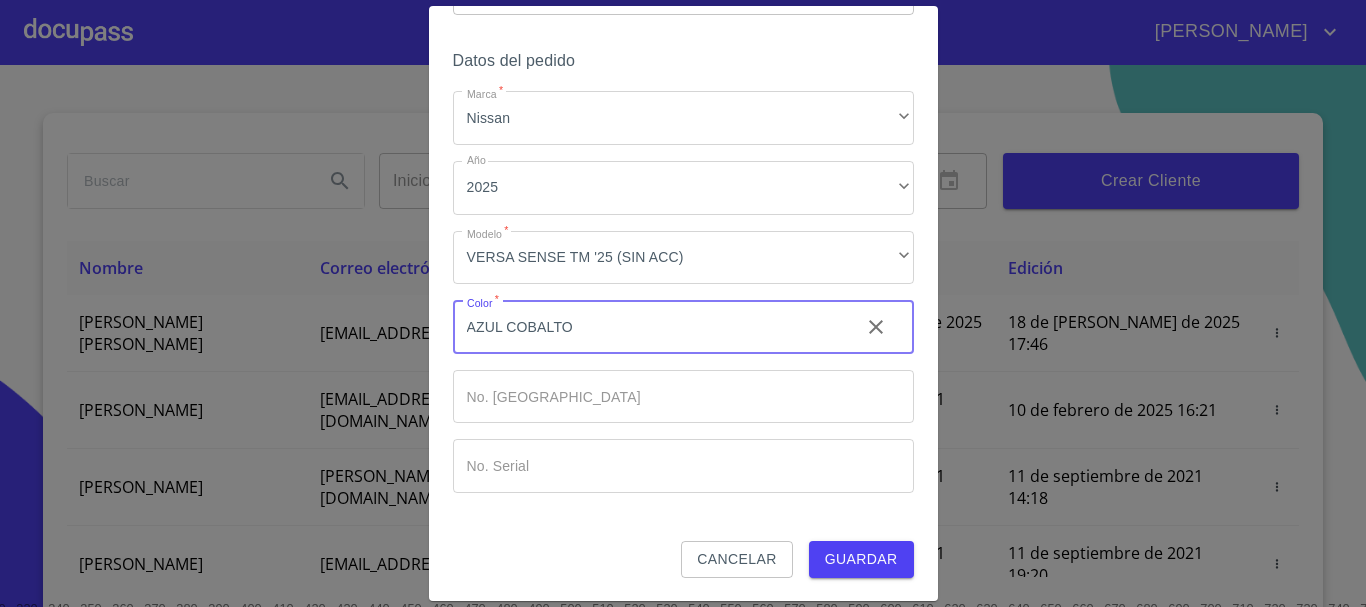 scroll, scrollTop: 128, scrollLeft: 0, axis: vertical 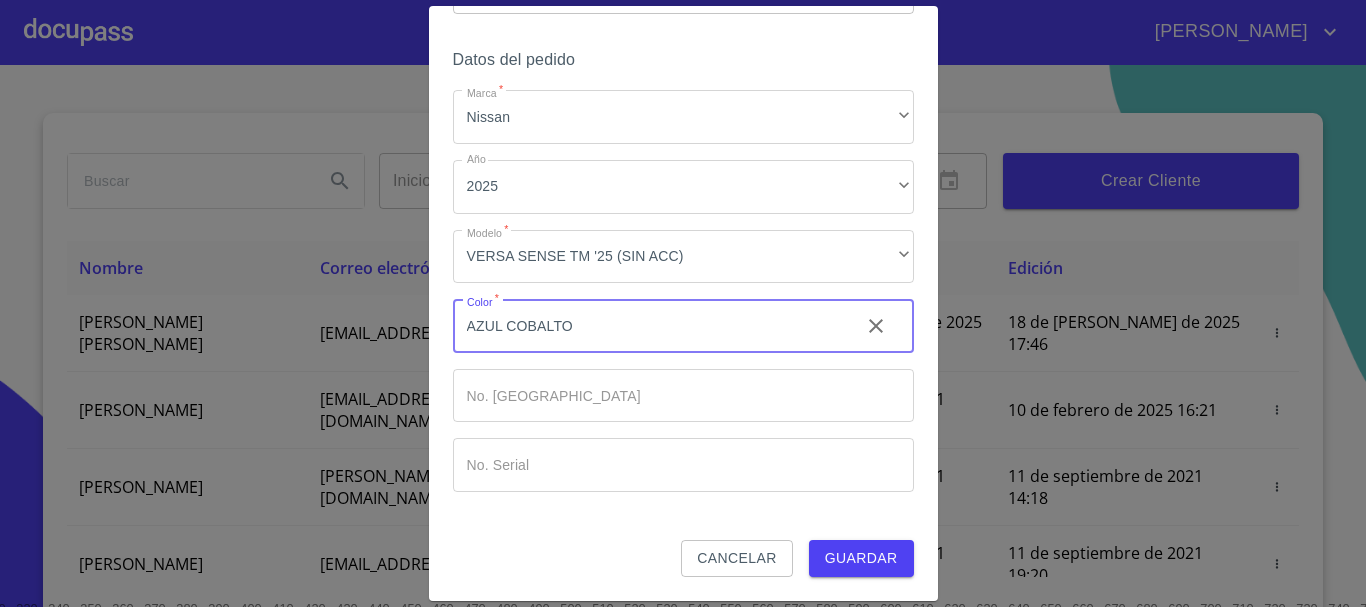 type on "AZUL COBALTO" 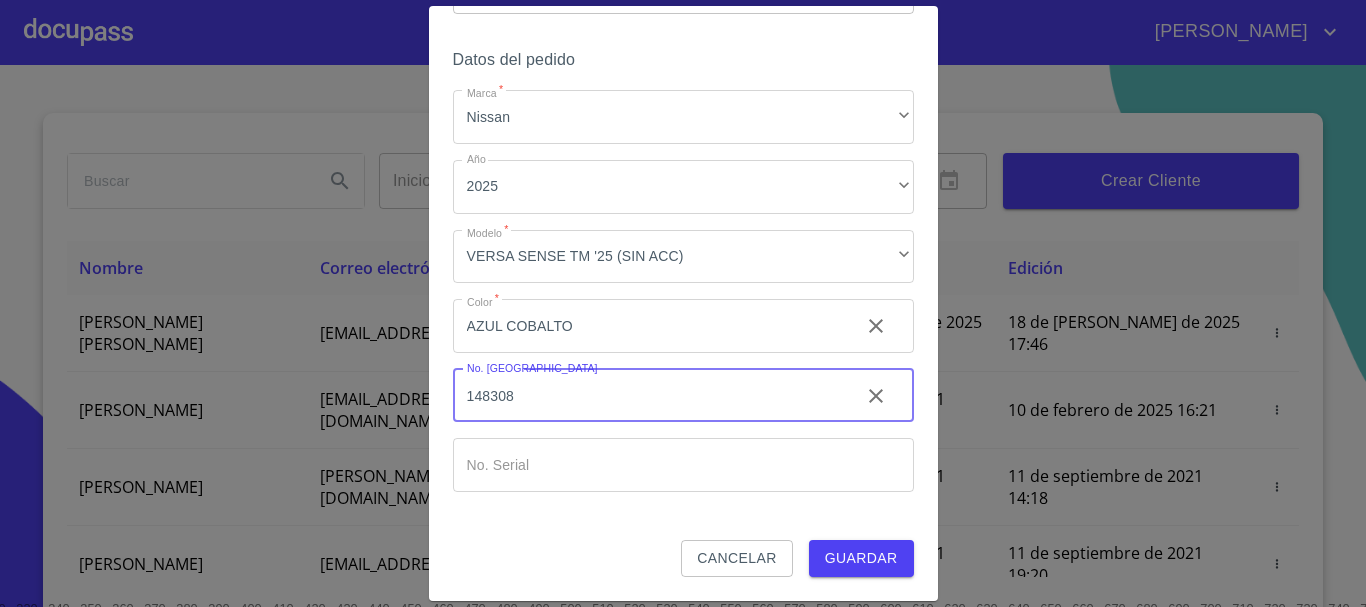 type on "148308" 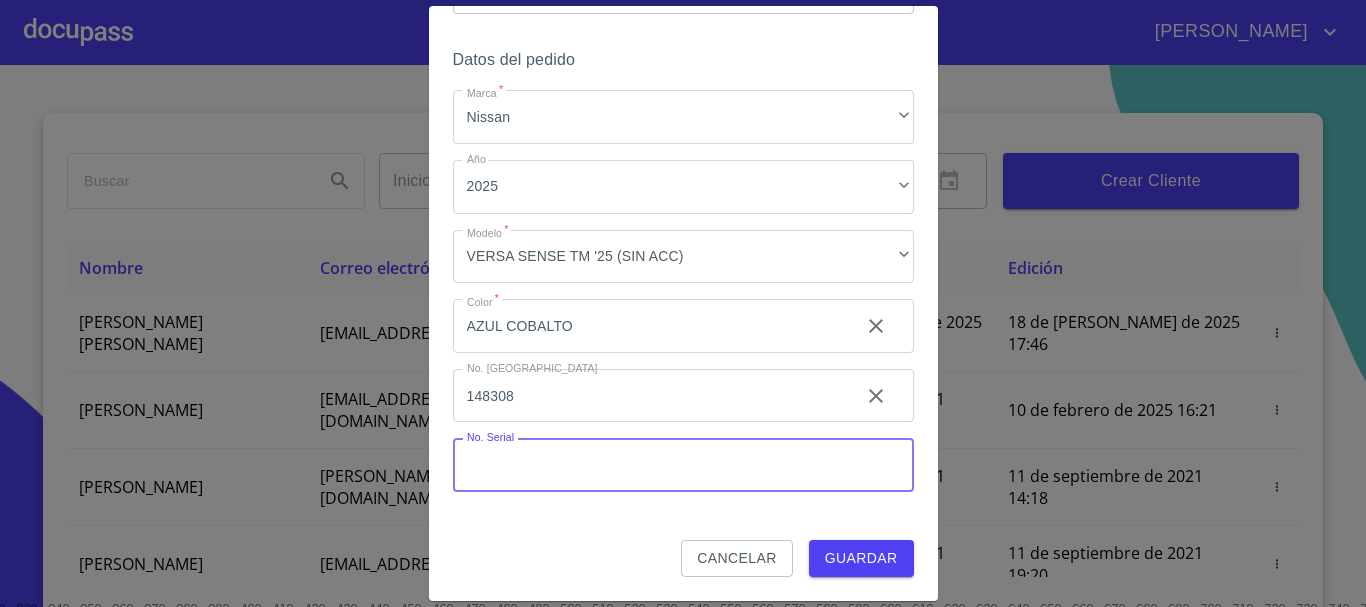 click on "Marca   *" at bounding box center (683, 465) 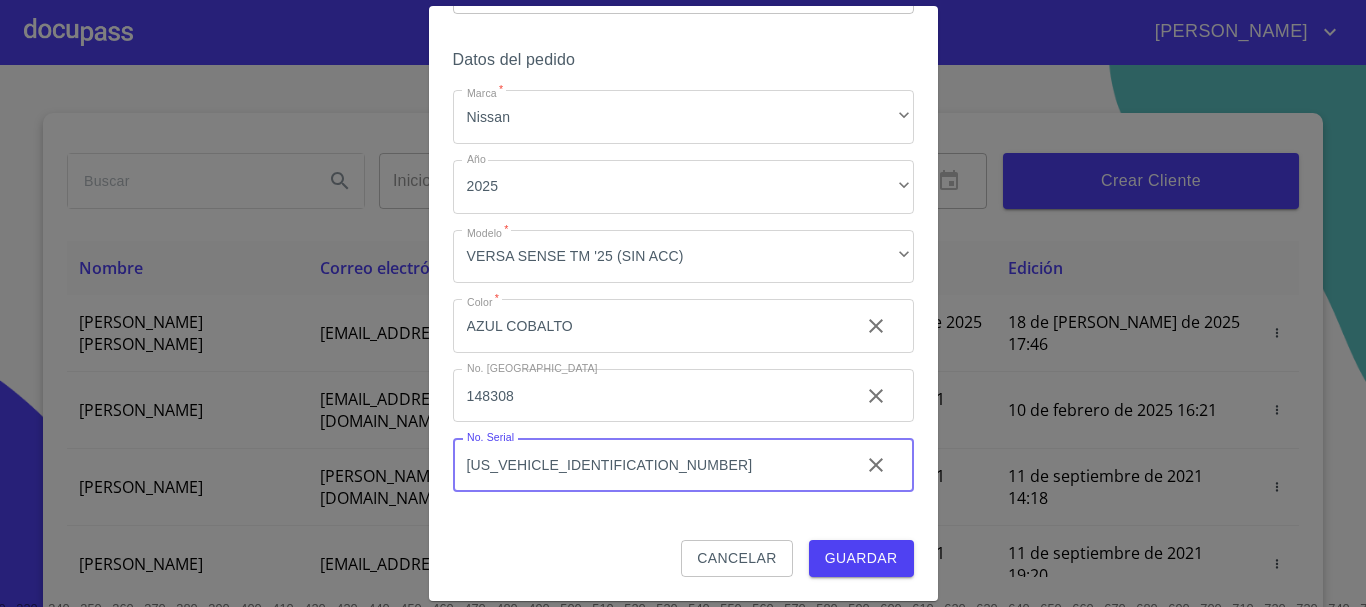 type on "[US_VEHICLE_IDENTIFICATION_NUMBER]" 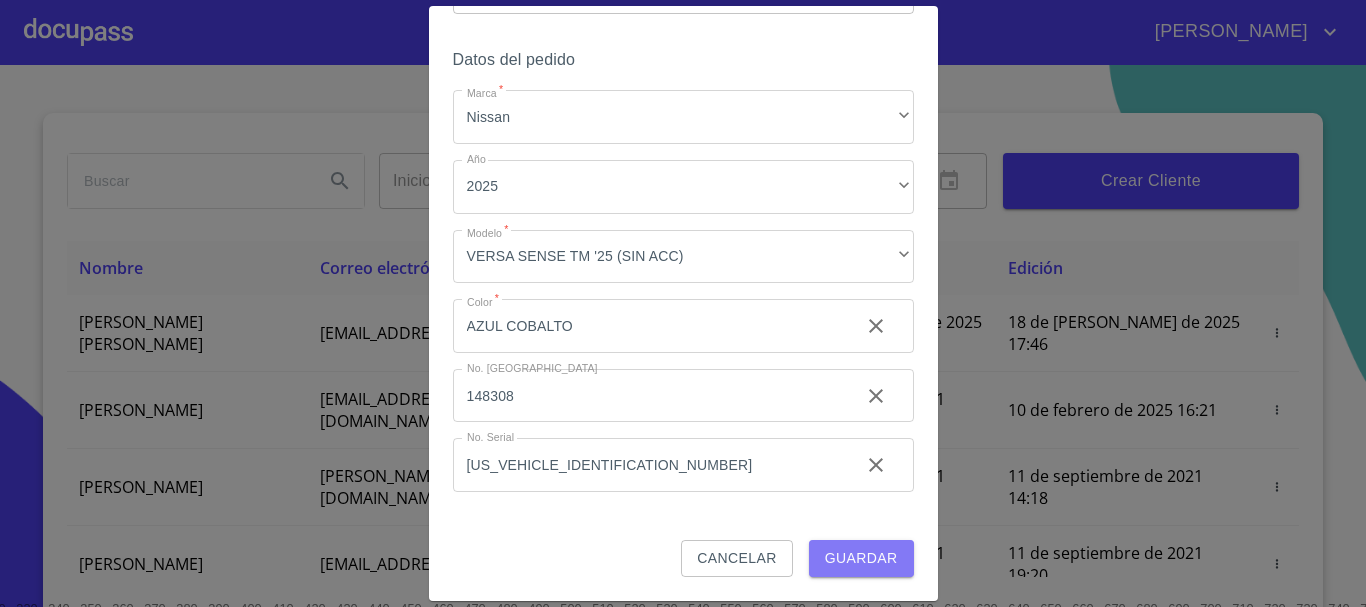 click on "Guardar" at bounding box center [861, 558] 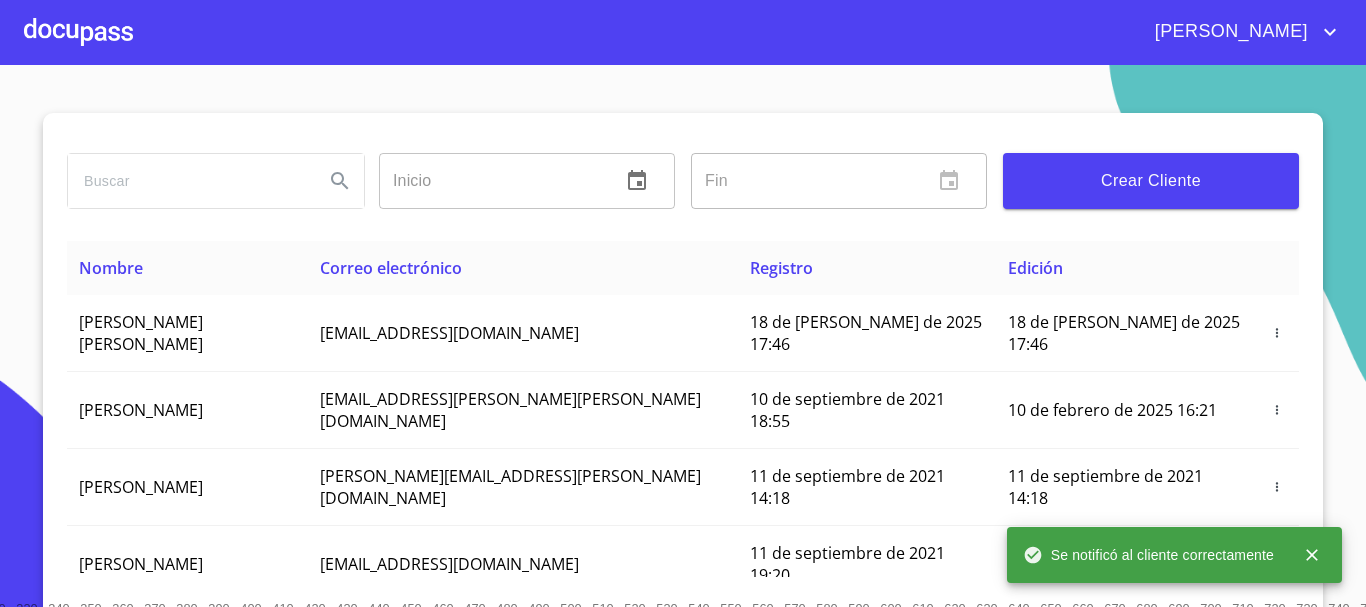 click at bounding box center (78, 32) 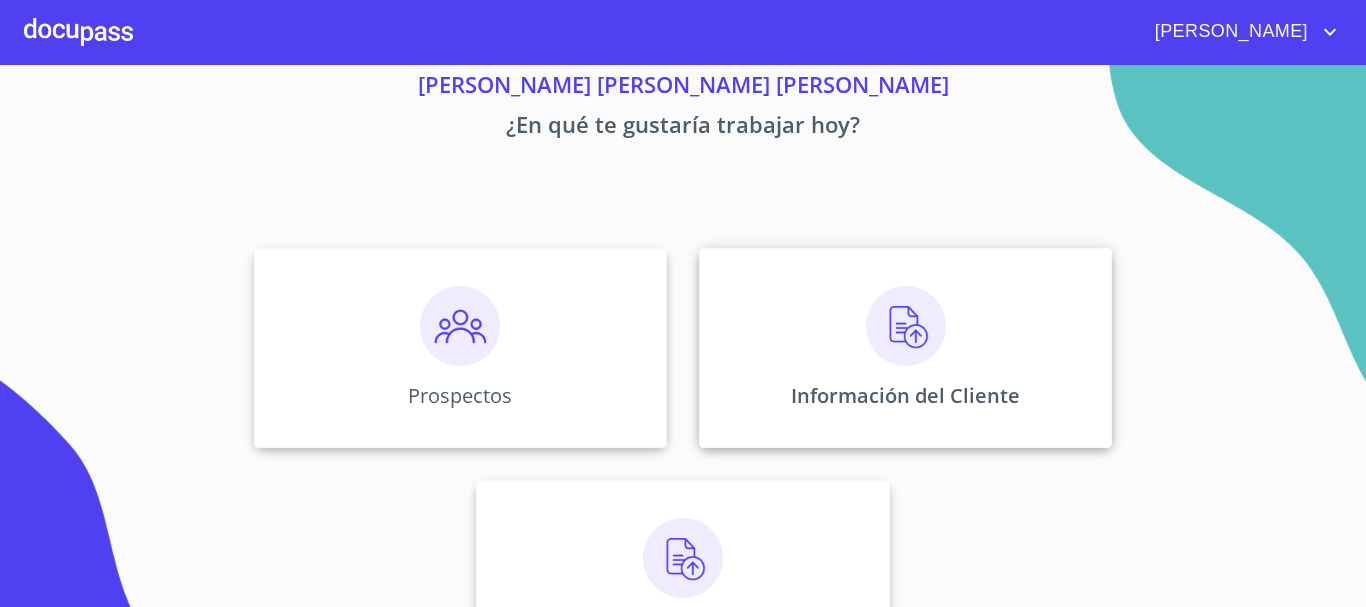 scroll, scrollTop: 166, scrollLeft: 0, axis: vertical 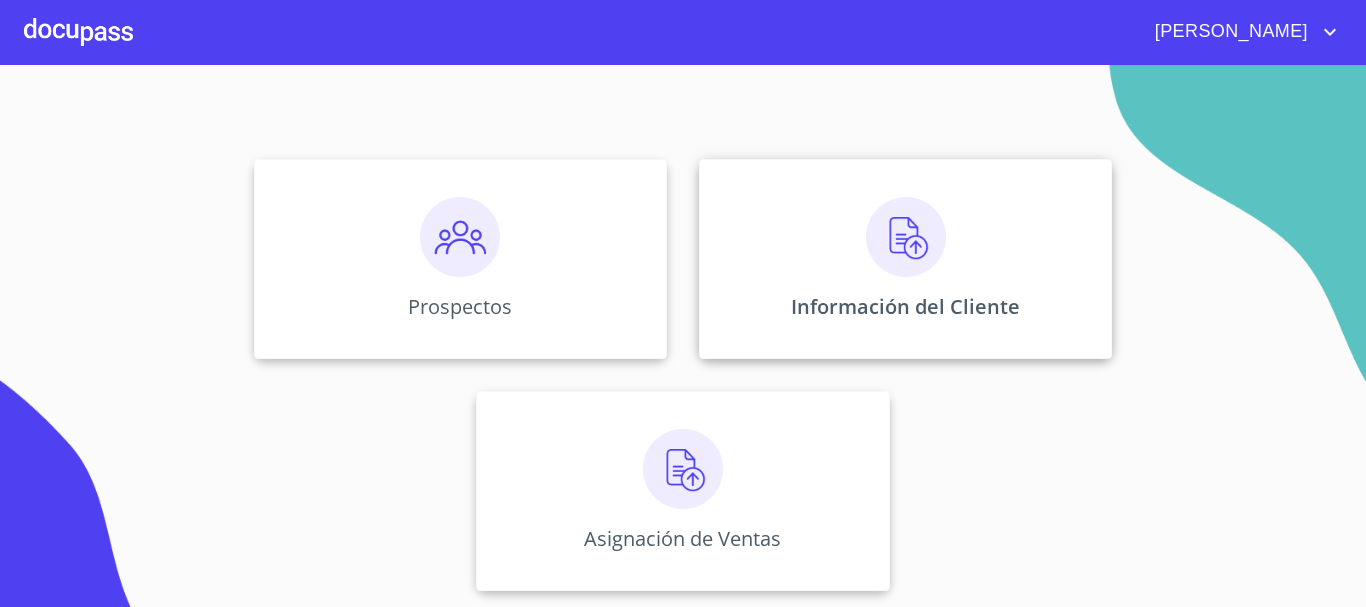 click on "Información del Cliente" at bounding box center (905, 259) 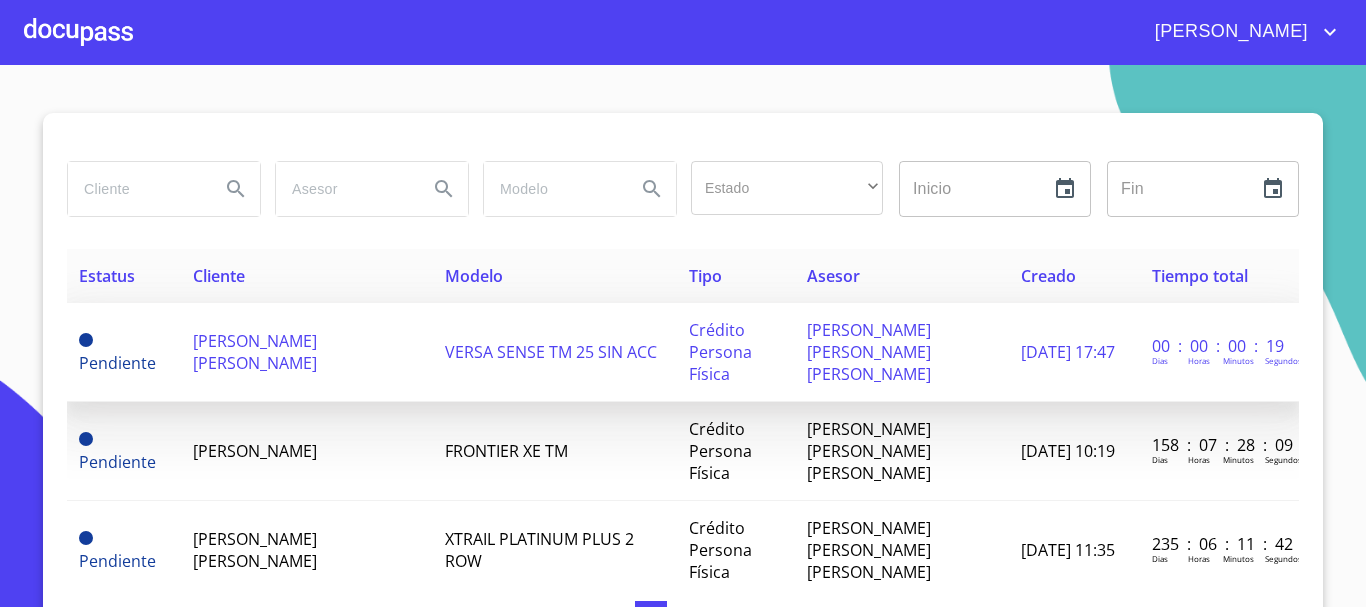 click on "[PERSON_NAME] [PERSON_NAME]" at bounding box center [255, 352] 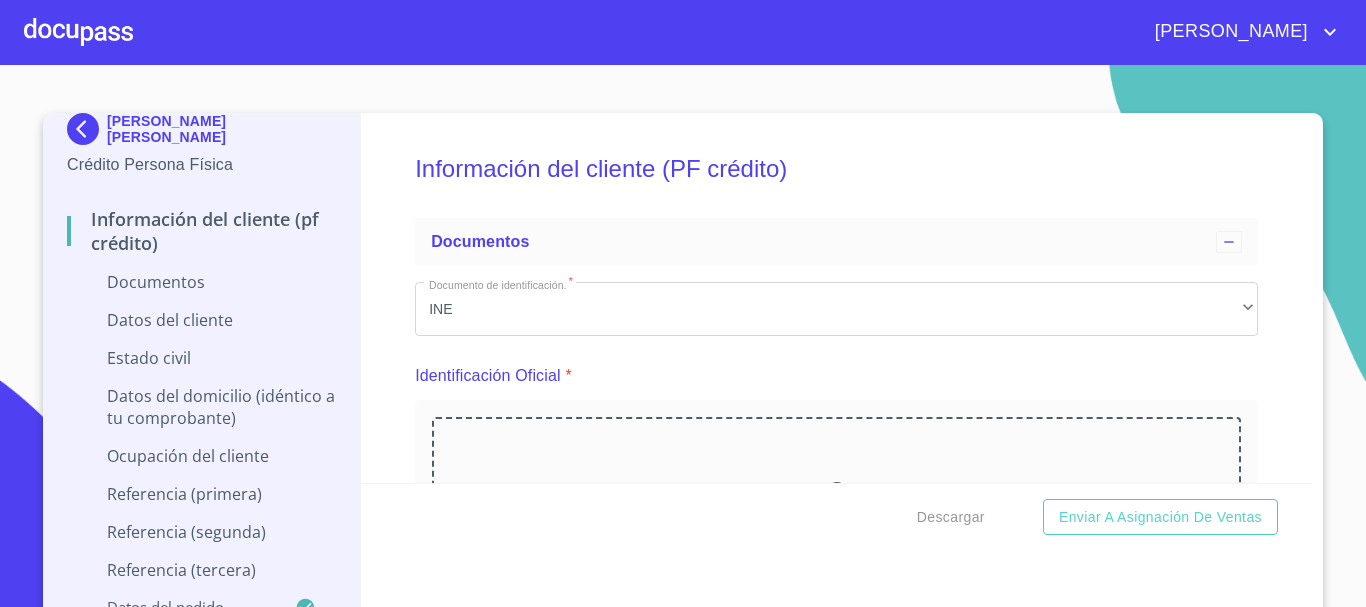 scroll, scrollTop: 19, scrollLeft: 0, axis: vertical 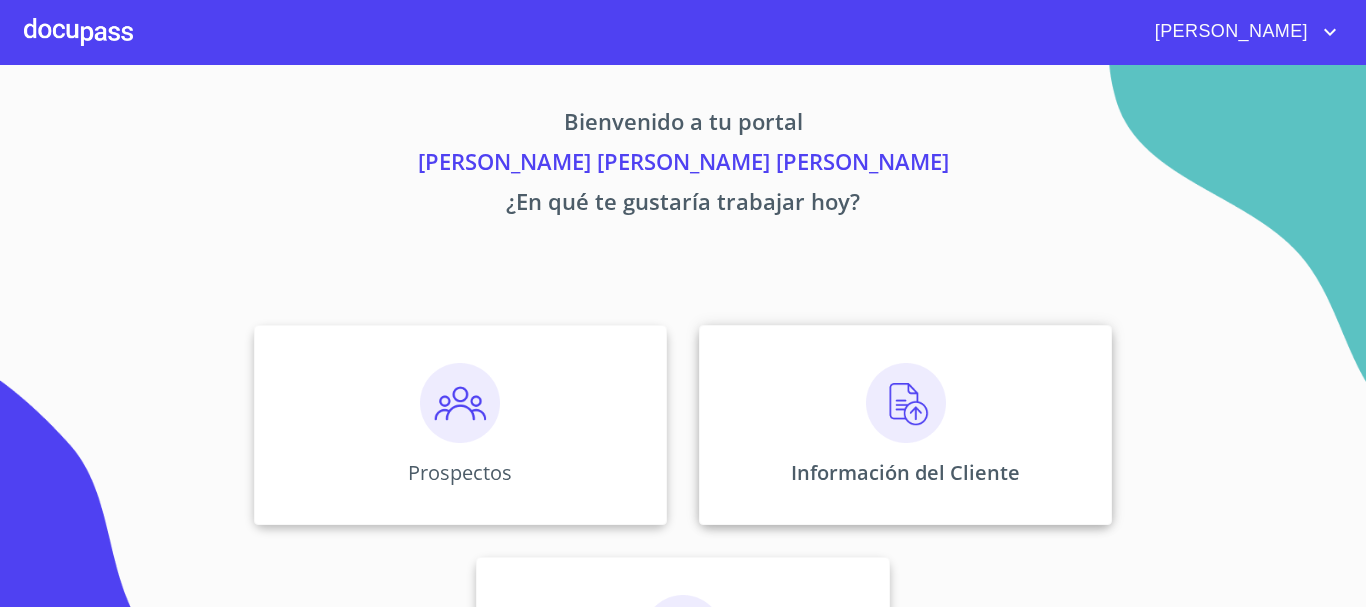 click on "Información del Cliente" at bounding box center (905, 425) 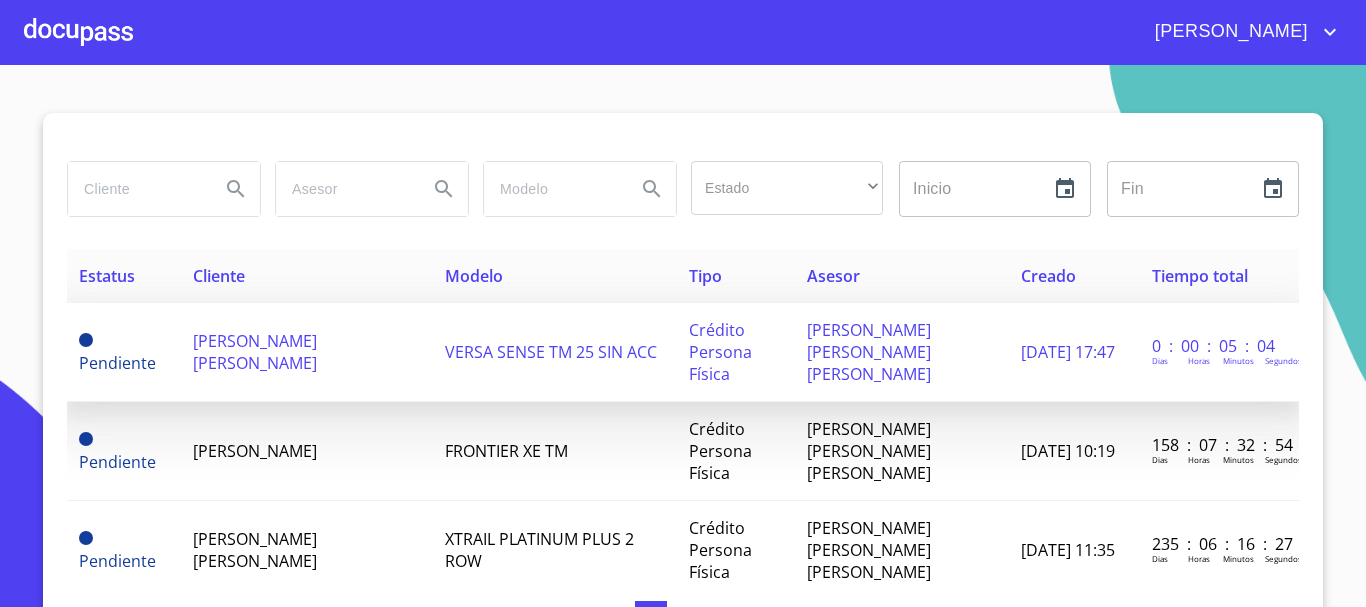 click on "[PERSON_NAME] [PERSON_NAME]" at bounding box center [255, 352] 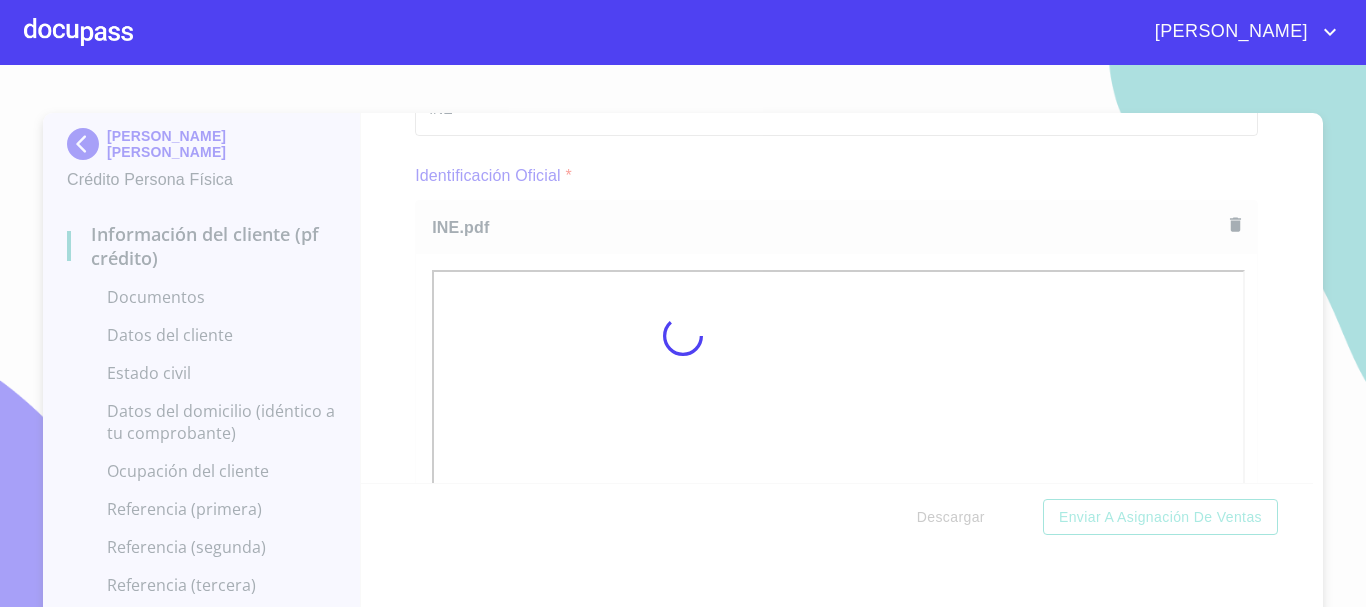 scroll, scrollTop: 234, scrollLeft: 0, axis: vertical 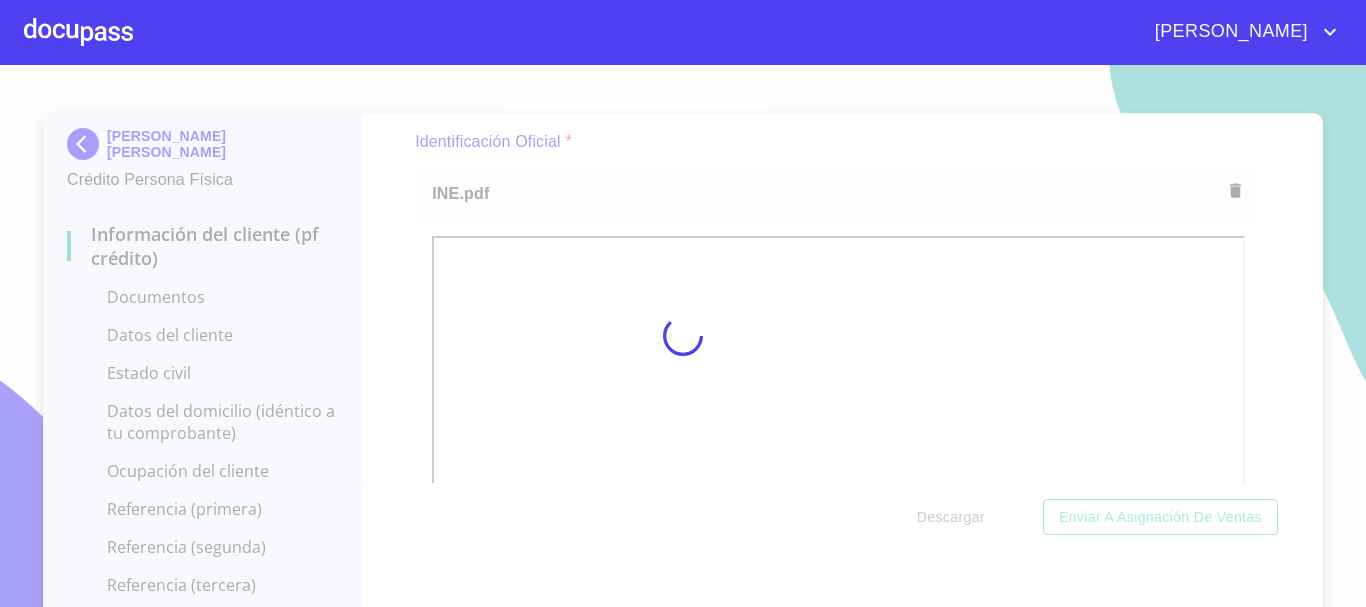 click at bounding box center (683, 336) 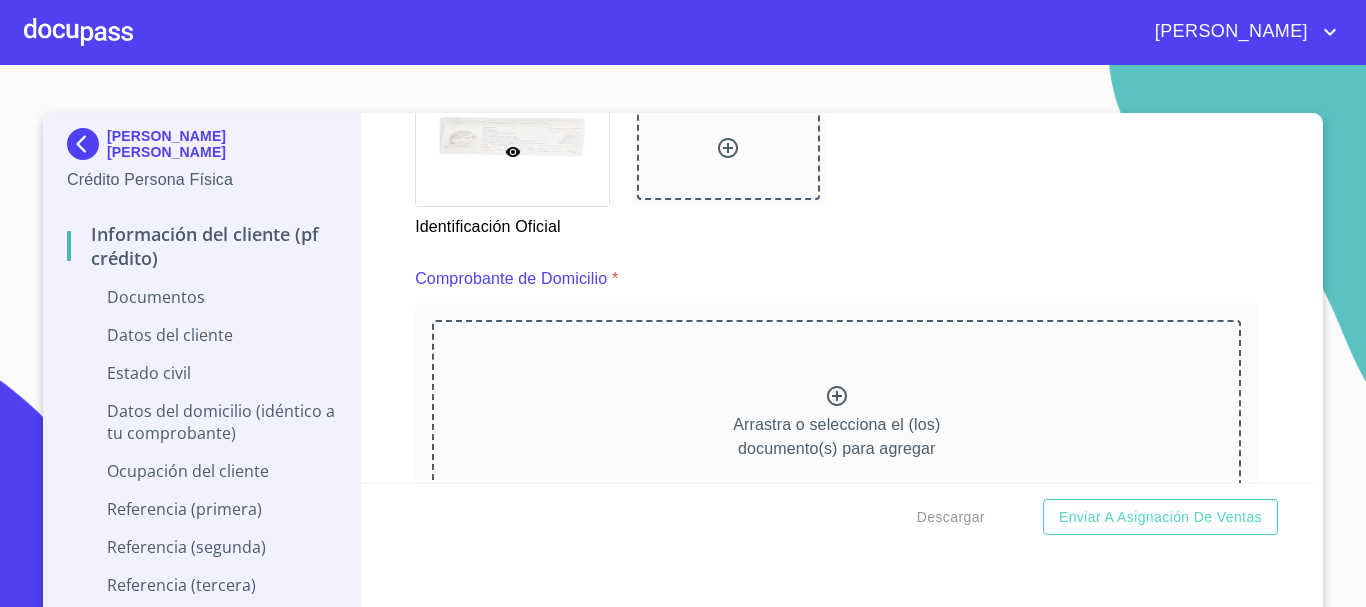 scroll, scrollTop: 1034, scrollLeft: 0, axis: vertical 